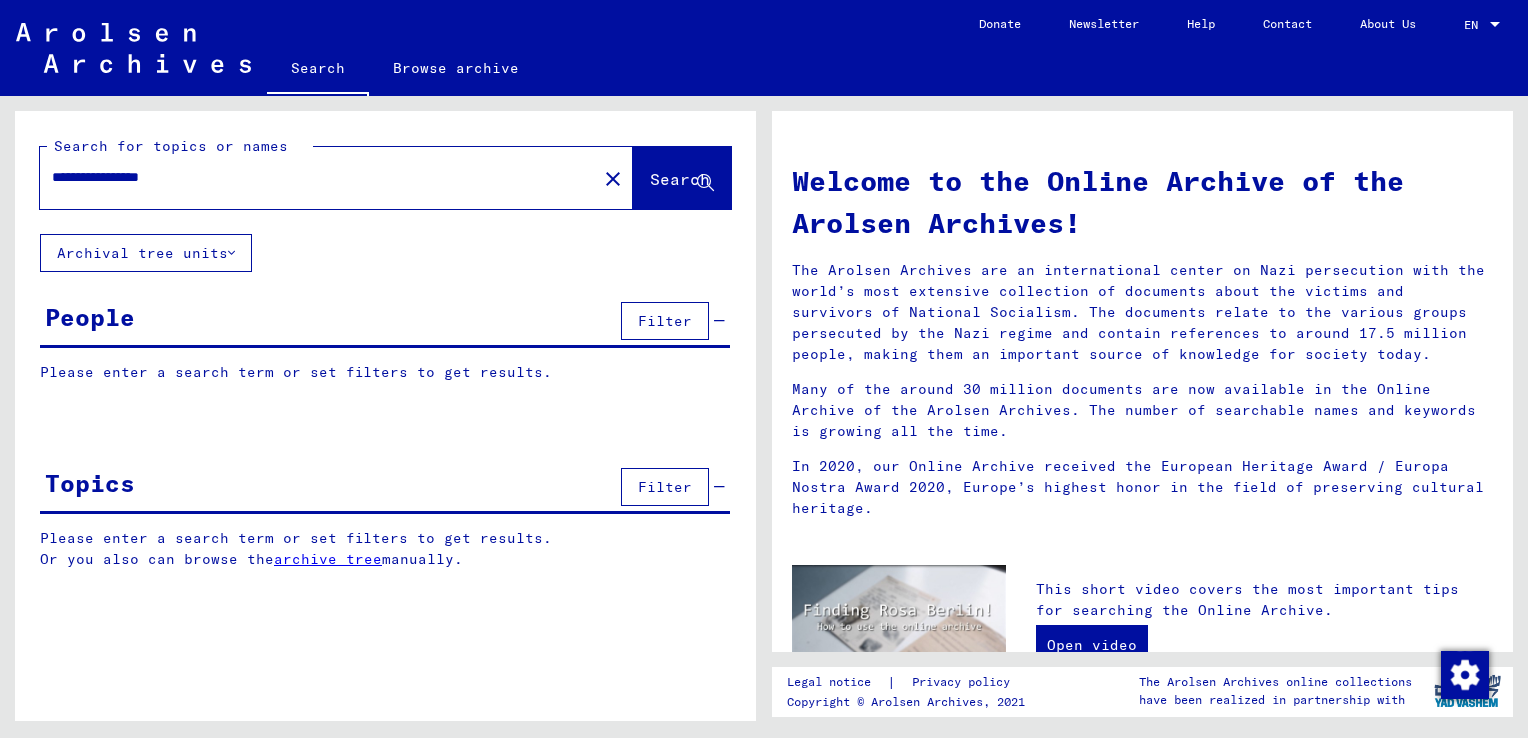 scroll, scrollTop: 0, scrollLeft: 0, axis: both 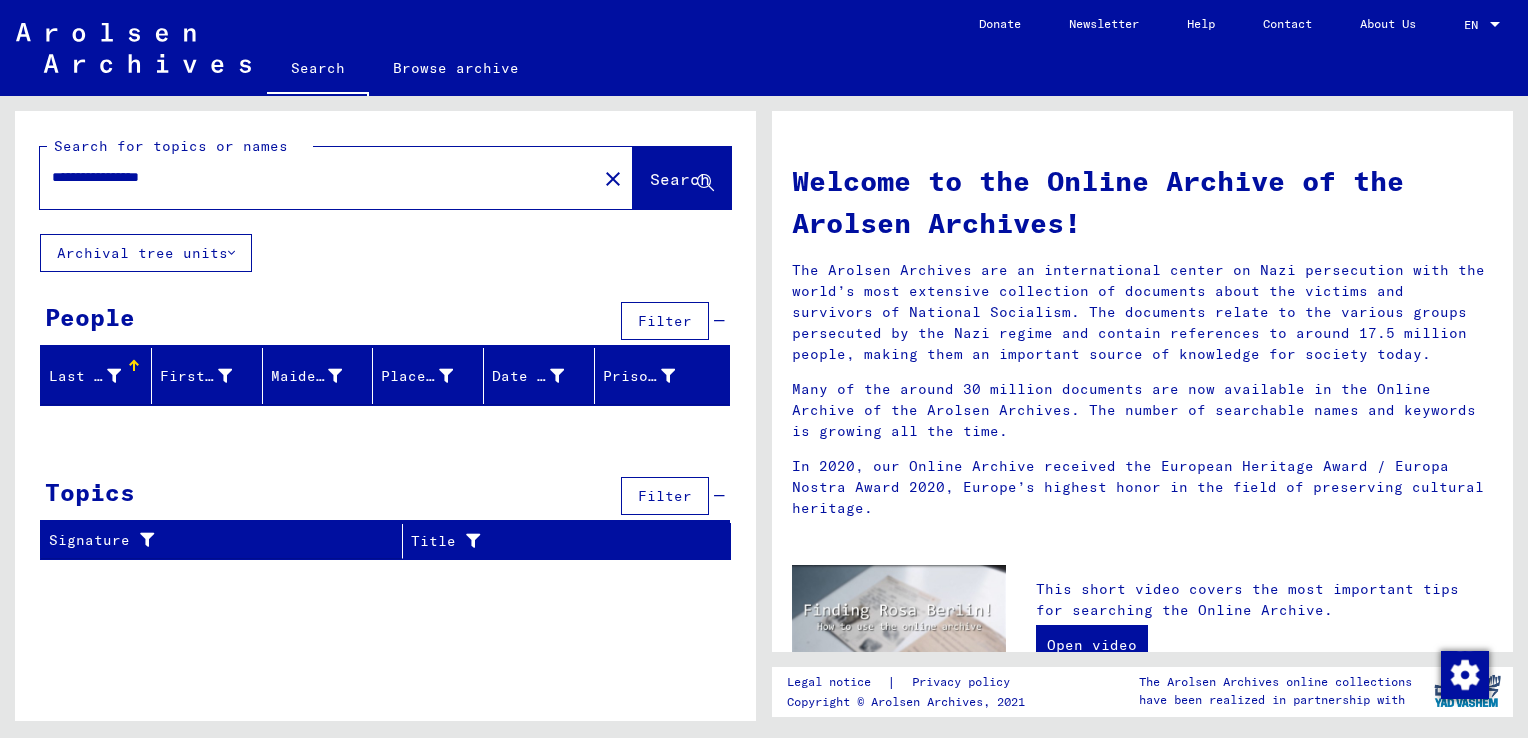 drag, startPoint x: 106, startPoint y: 183, endPoint x: -180, endPoint y: 106, distance: 296.18405 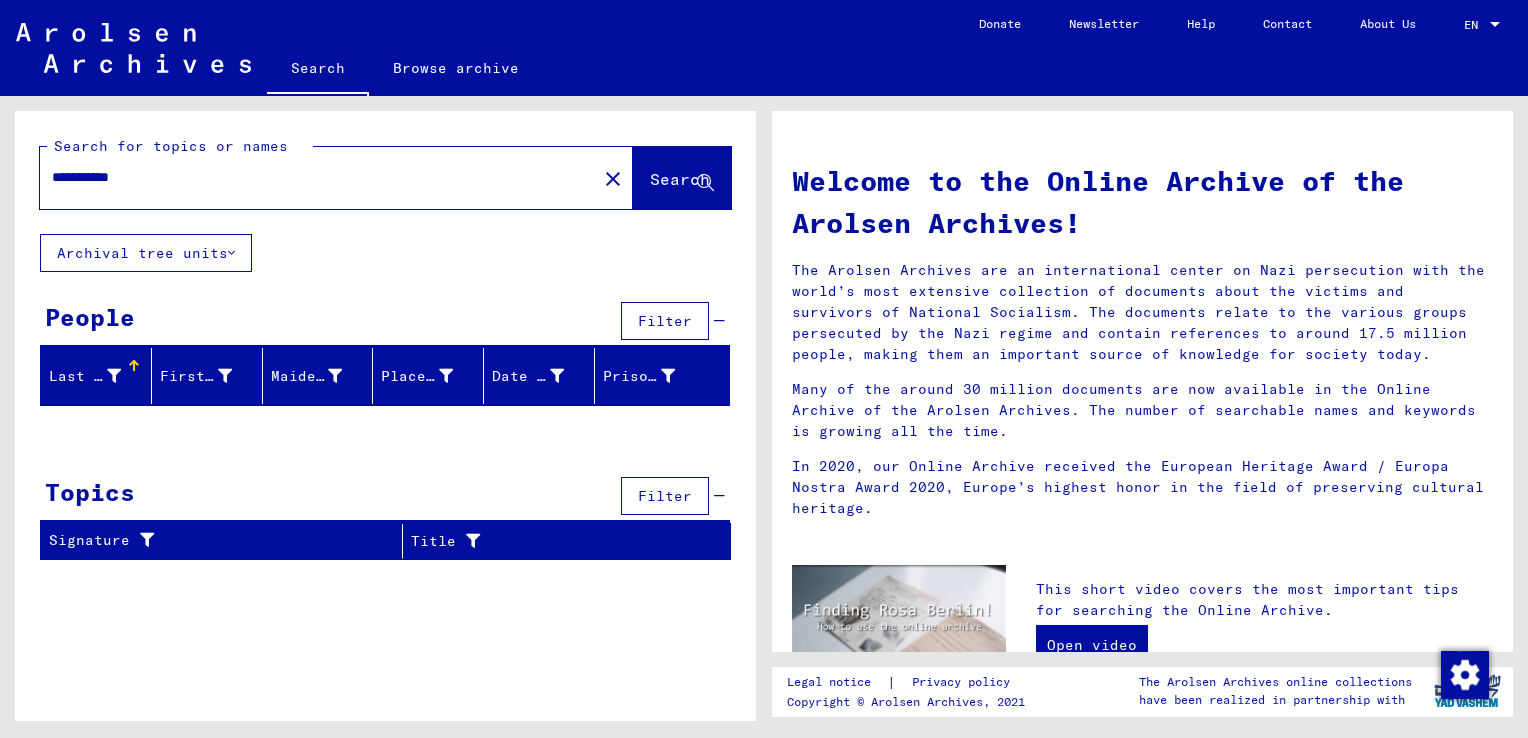 click on "Search" 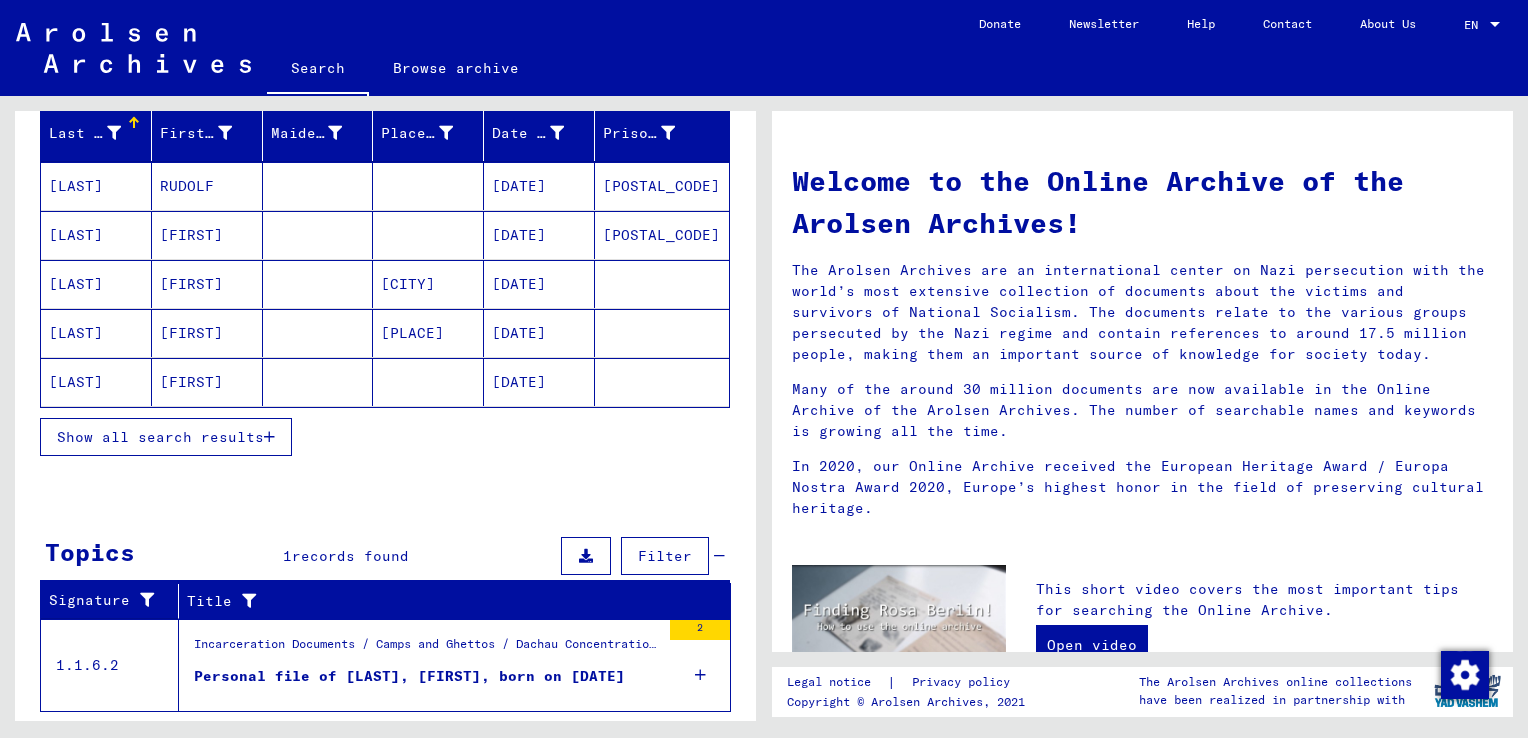 scroll, scrollTop: 286, scrollLeft: 0, axis: vertical 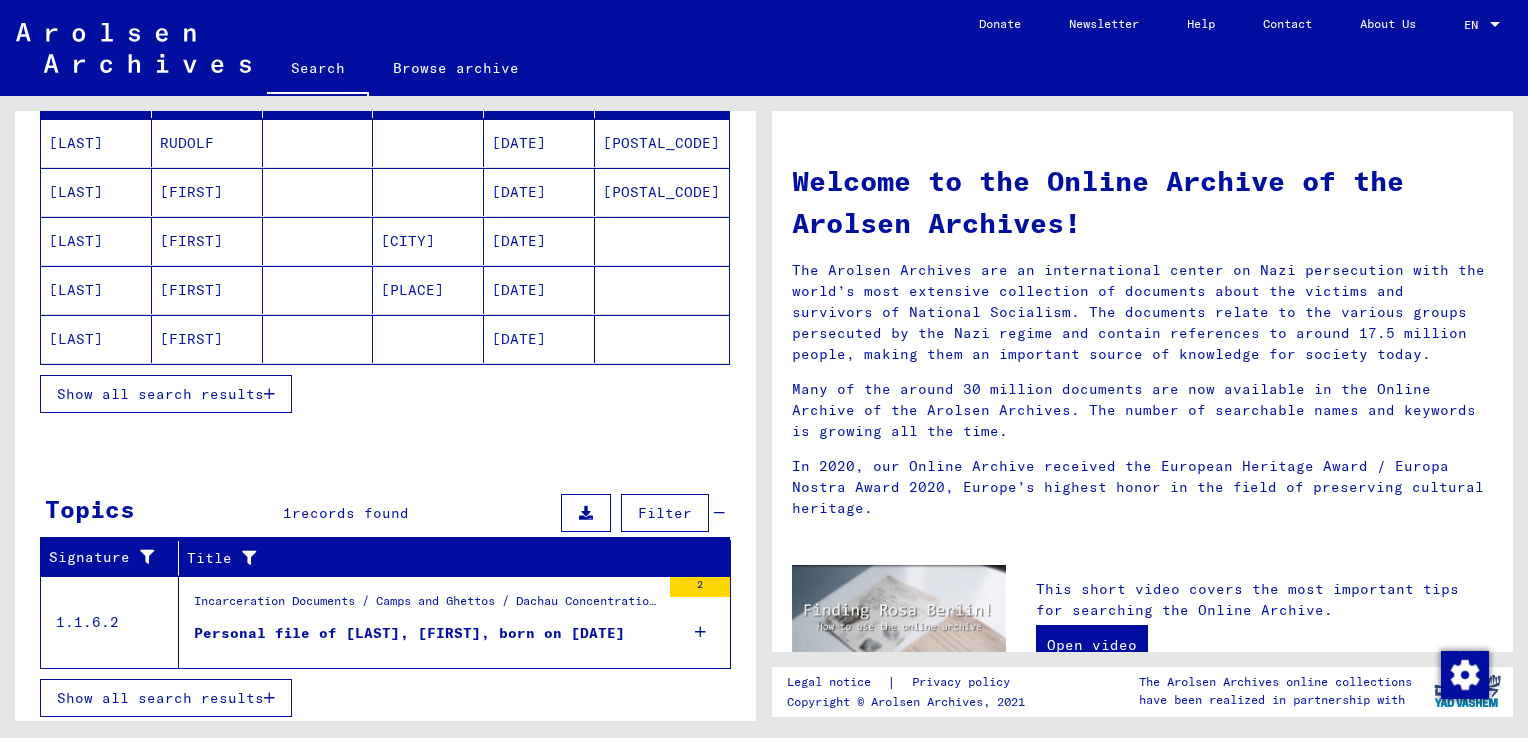 click on "Last Name First Name Maiden Name Place of Birth Date of Birth Prisoner # FREISTETTER RUDOLF 03/06/1911 28013 FREISTETTER Rudolf 03/06/1871 28013 FREISTETTER Steffi Klein-Pöchlan 09/04/1913 FREISTETTER Steffi Klein-Pöhlan 09/04/1913 FREISTETTER Steffi 09/07/1913 Show all search results Signature Last Name First Name Maiden Name Place of Birth Date of Birth Prisoner # Father (adoptive father) Mother (adoptive mother) Religion Nationality Occupaton Place of incarceration Date of decease Last residence Last residence (Country) Last residence (District) Last residence (Province) Last residence (Town) Last residence (Part of town) Last residence (Street) Last residence (House number) 1.1.6.2 - Files with names from FRANCOIS FREISTETTER RUDOLF 03/06/1911 28013 1.1.6.7 - Office Cards Dachau A-Z FREISTETTER Rudolf 03/06/1871 28013 German 2.1.1.1 - Information of various kind FREISTETTER Steffi Klein-Pöchlan 09/04/1913 Austrian 28013" at bounding box center [385, 250] 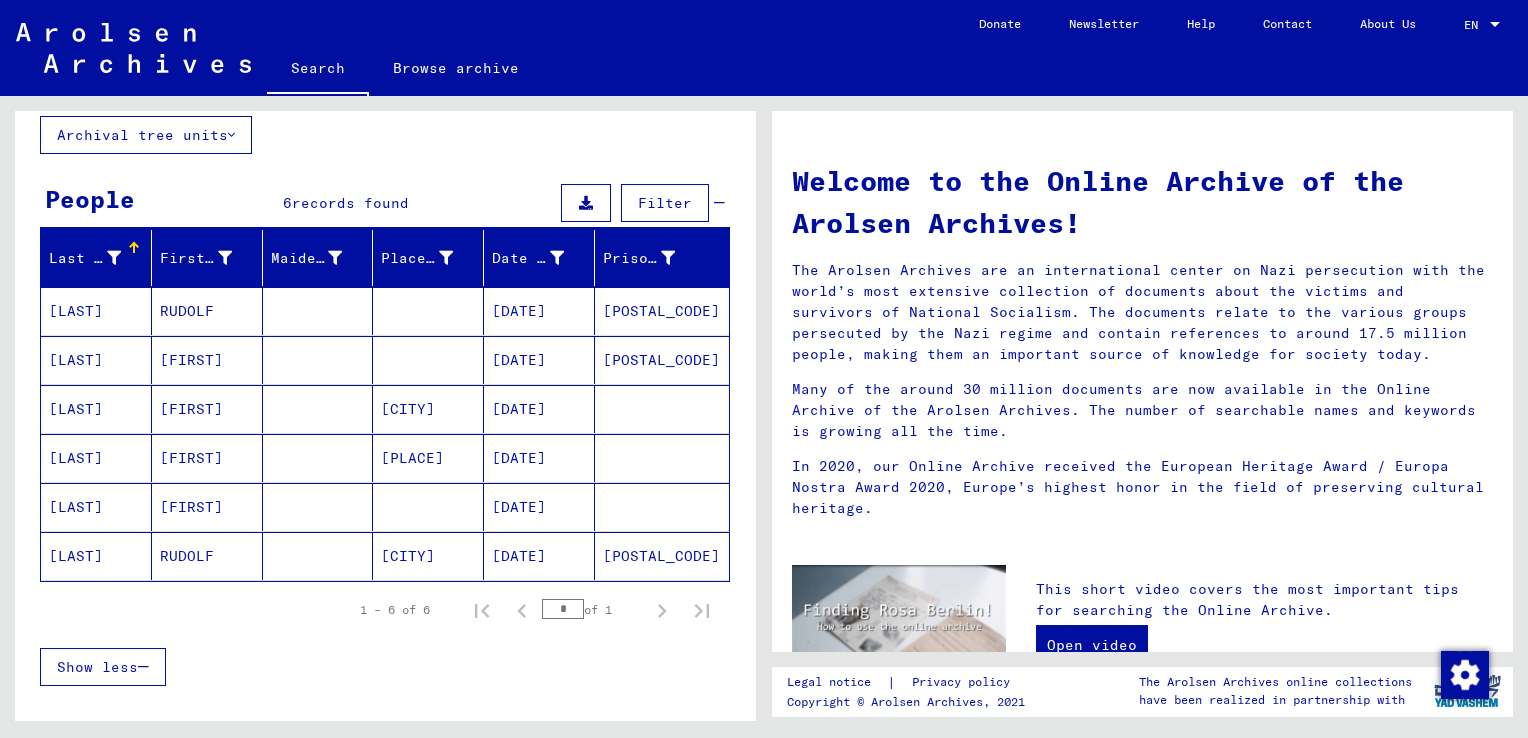 scroll, scrollTop: 0, scrollLeft: 0, axis: both 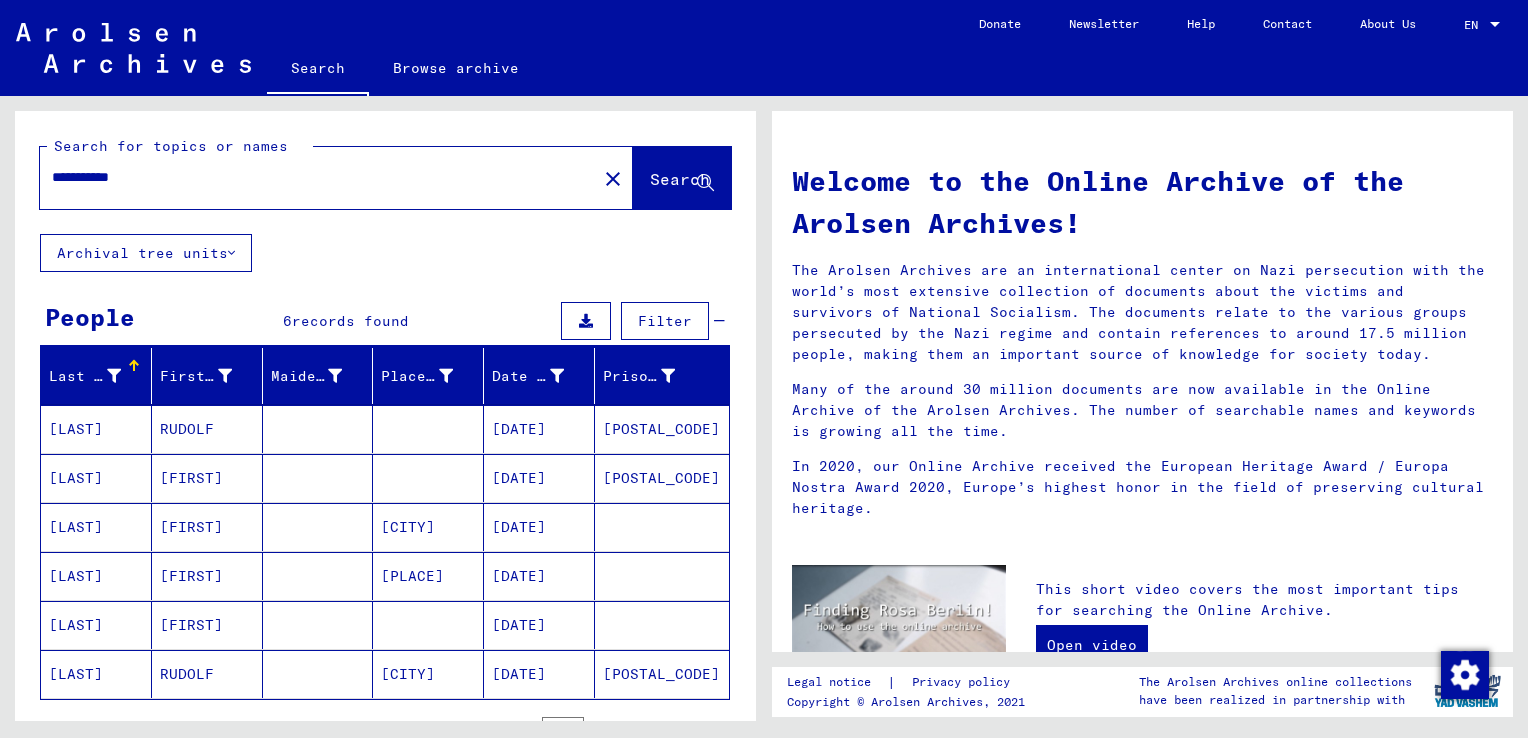 drag, startPoint x: 191, startPoint y: 153, endPoint x: 181, endPoint y: 166, distance: 16.40122 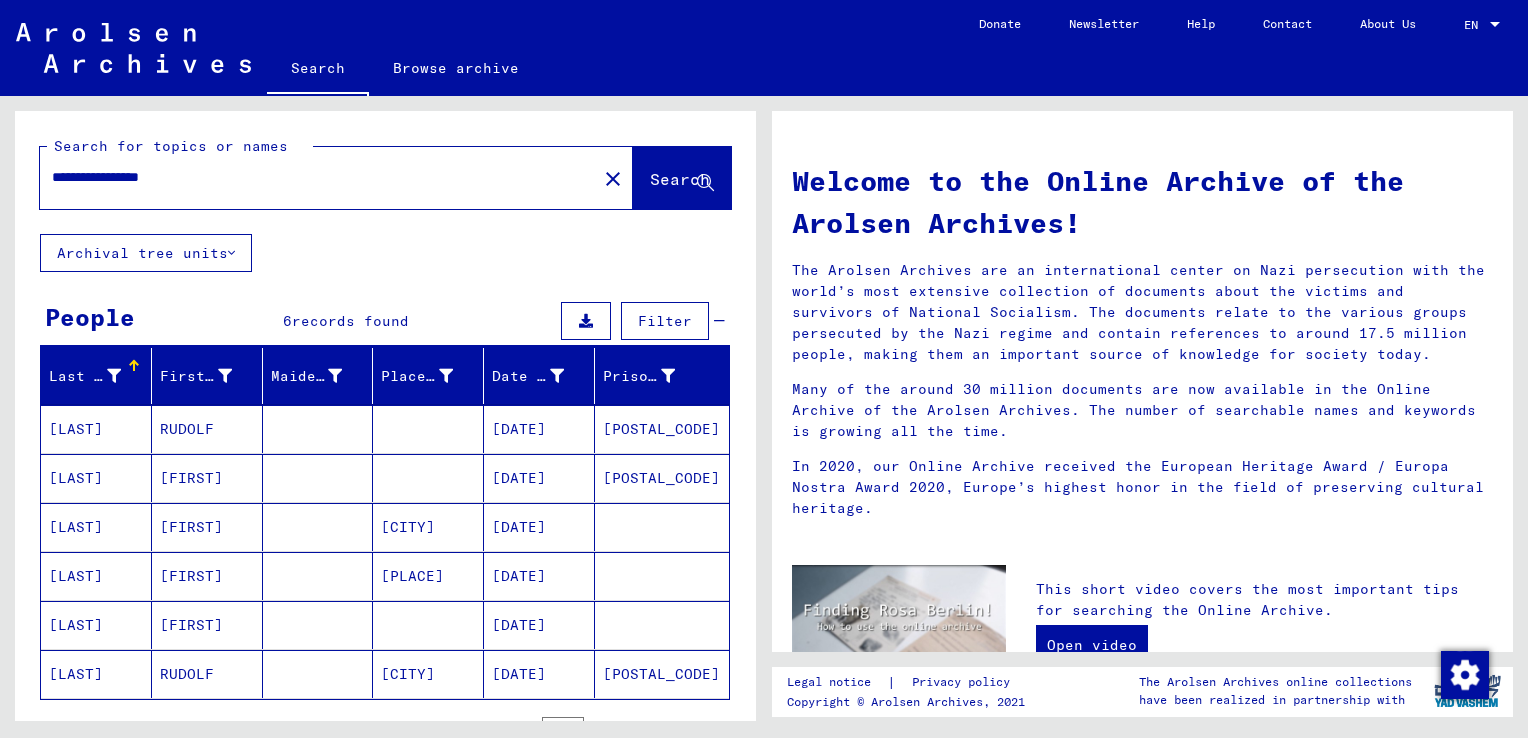 click on "Search" 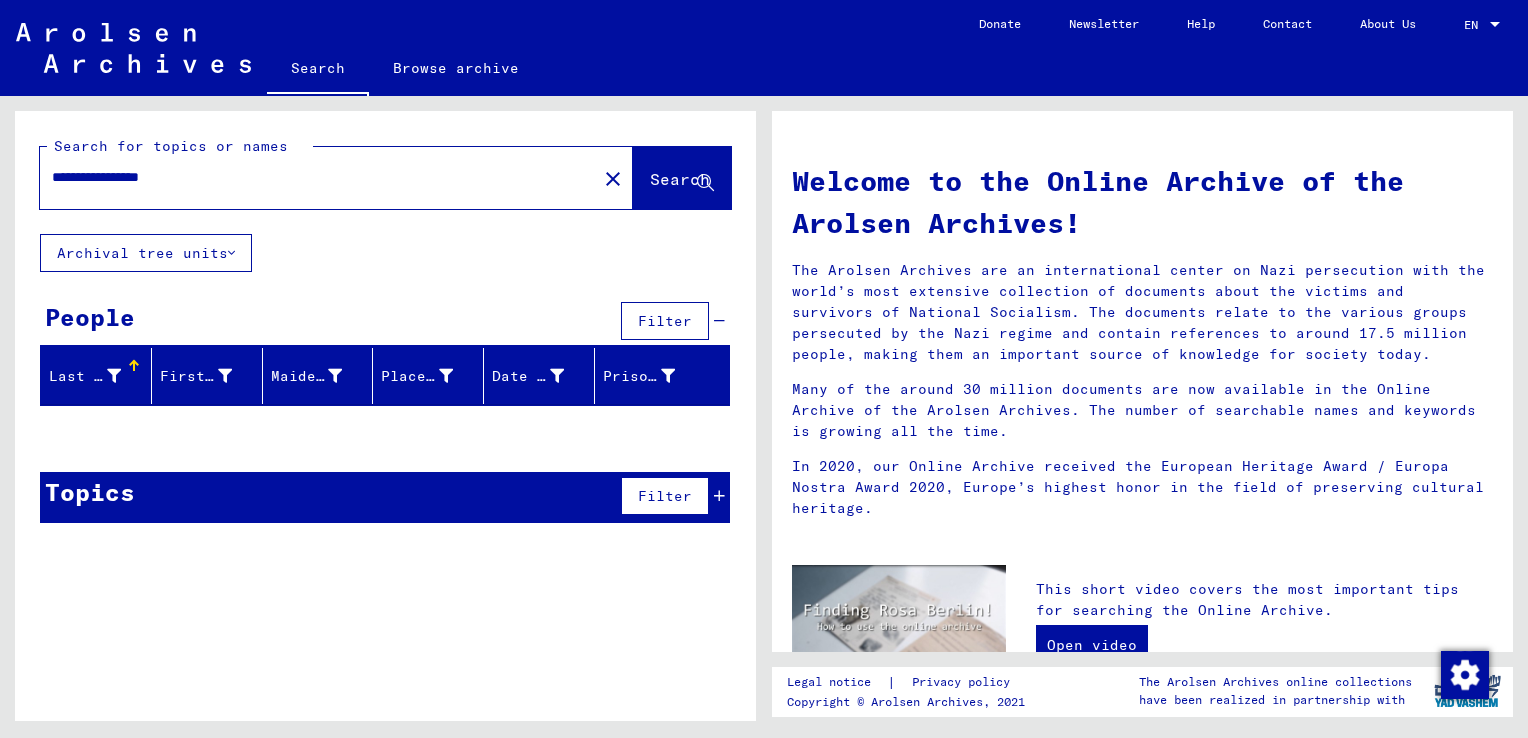 click on "**********" at bounding box center (312, 177) 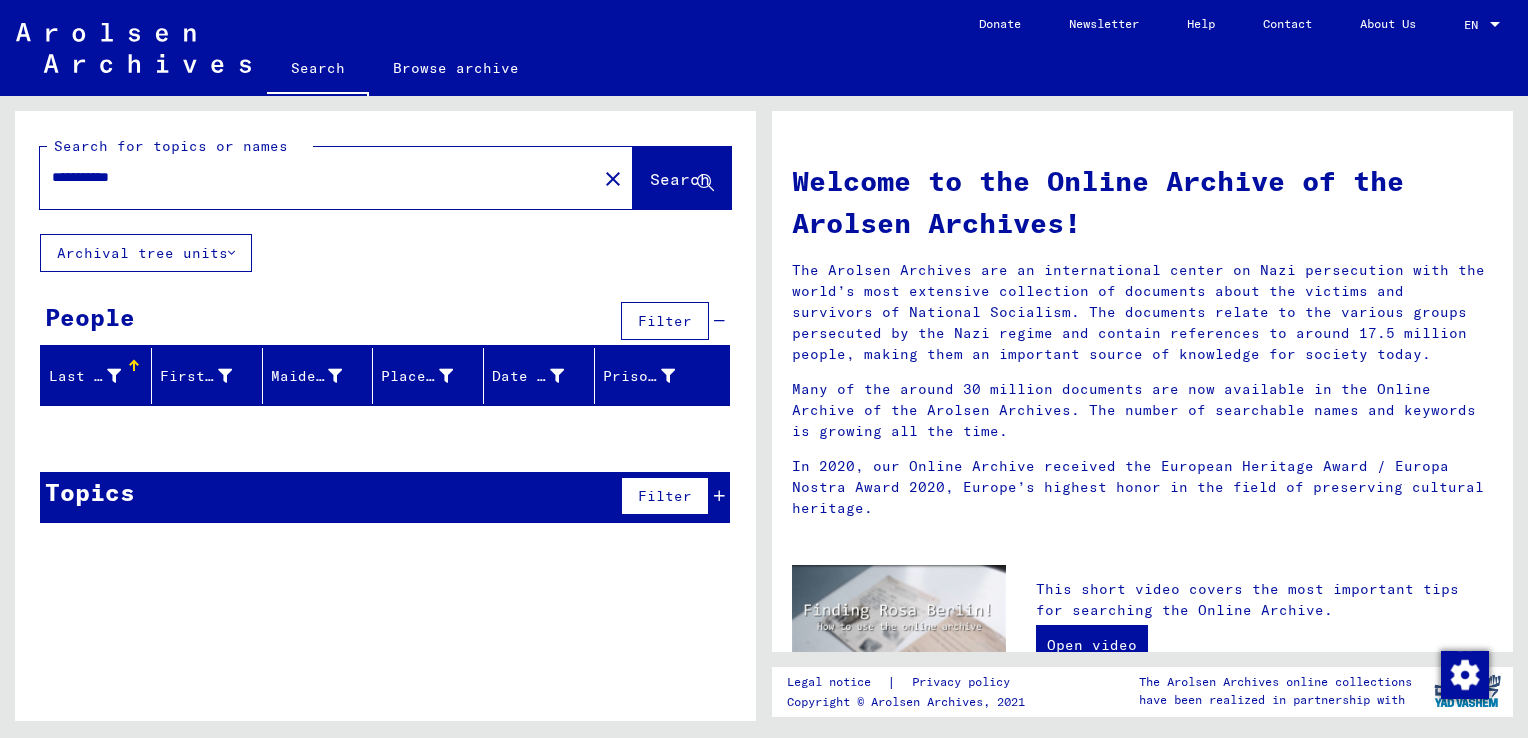 type on "**********" 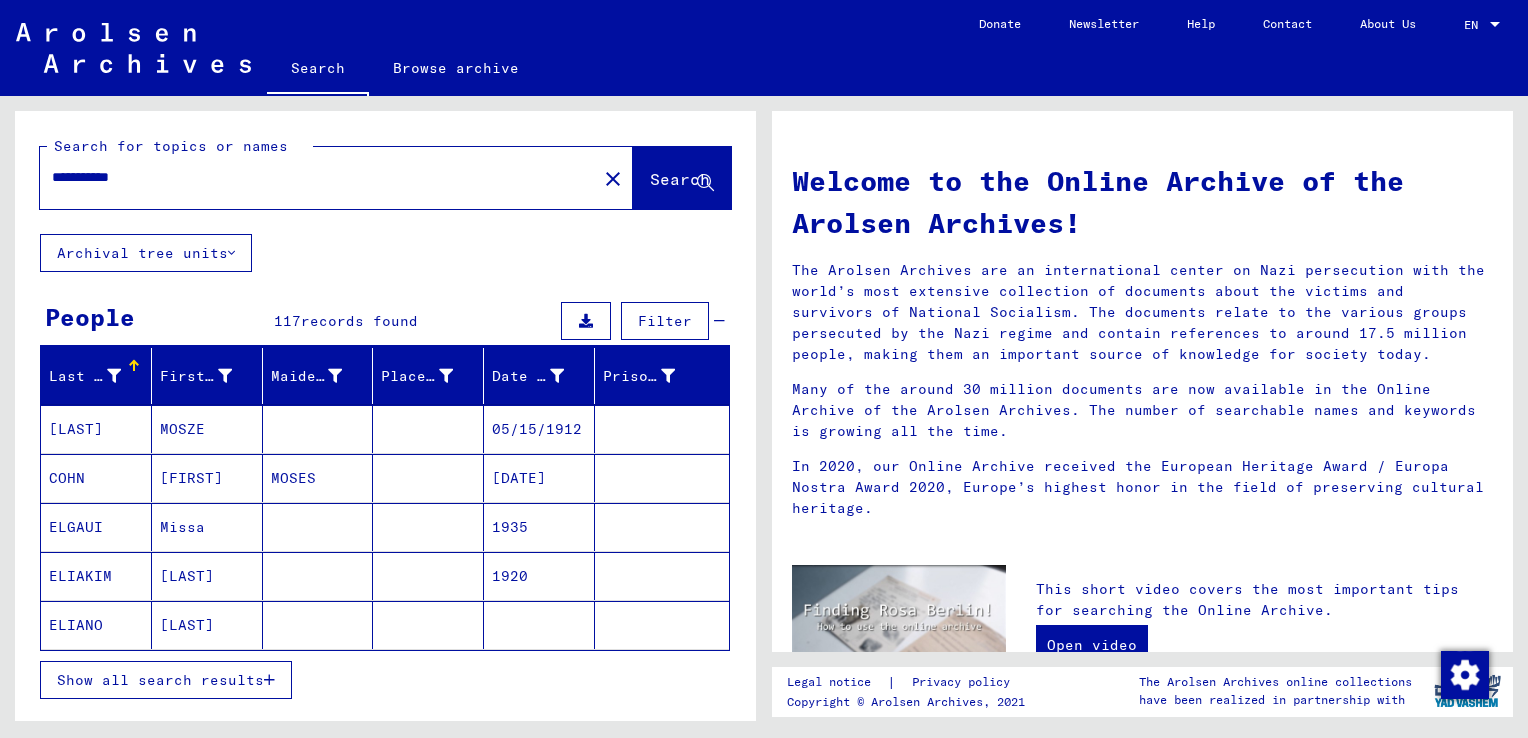 click on "Show all search results" at bounding box center [160, 680] 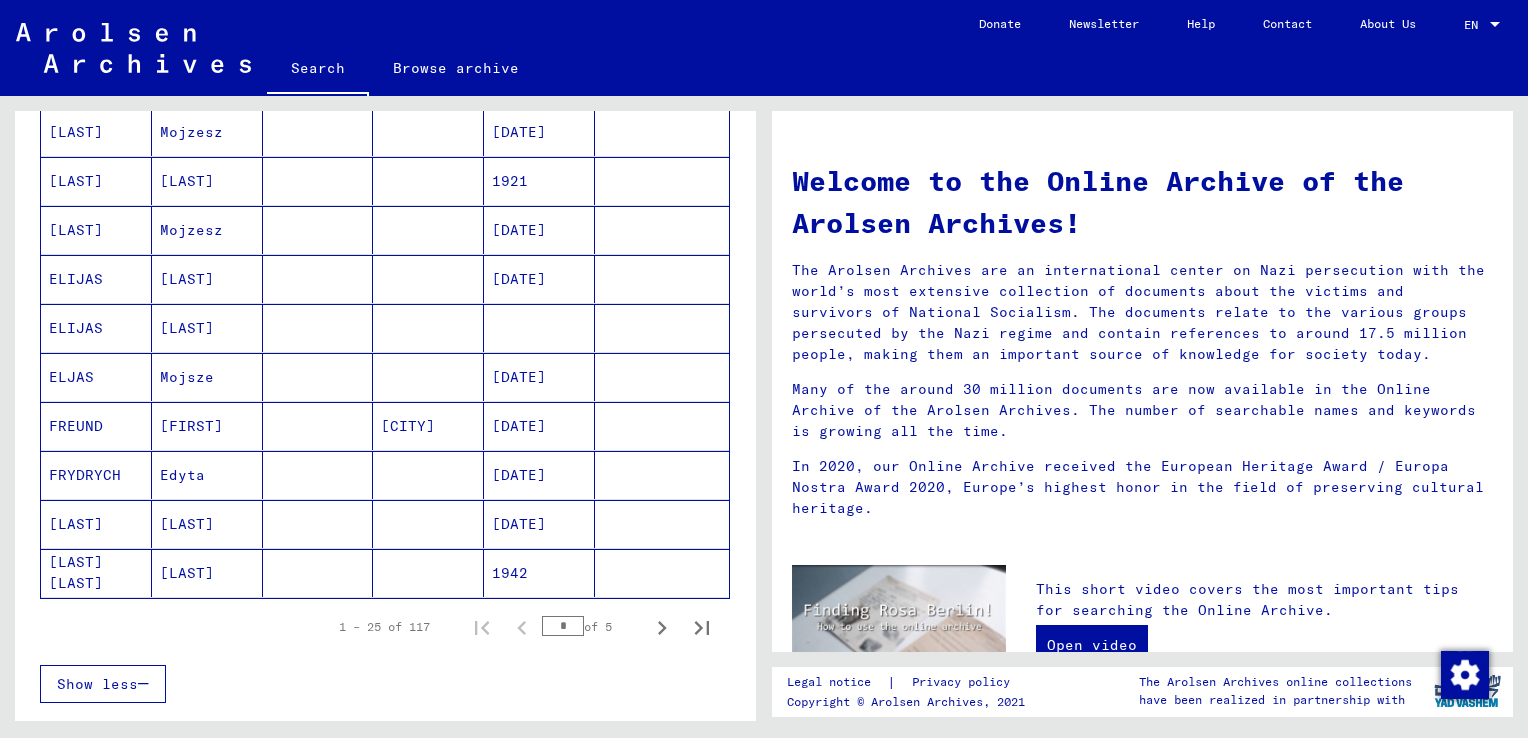 scroll, scrollTop: 1300, scrollLeft: 0, axis: vertical 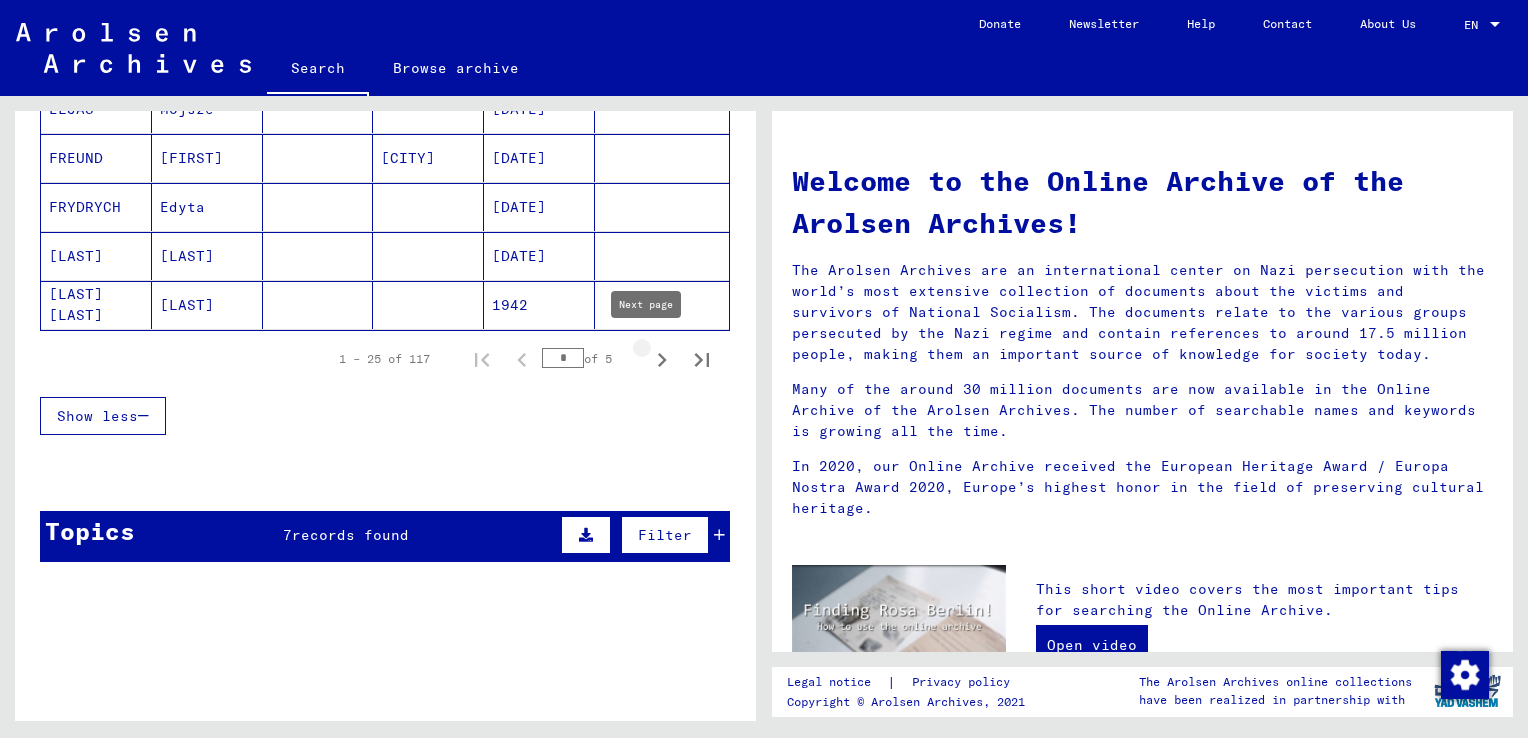 click 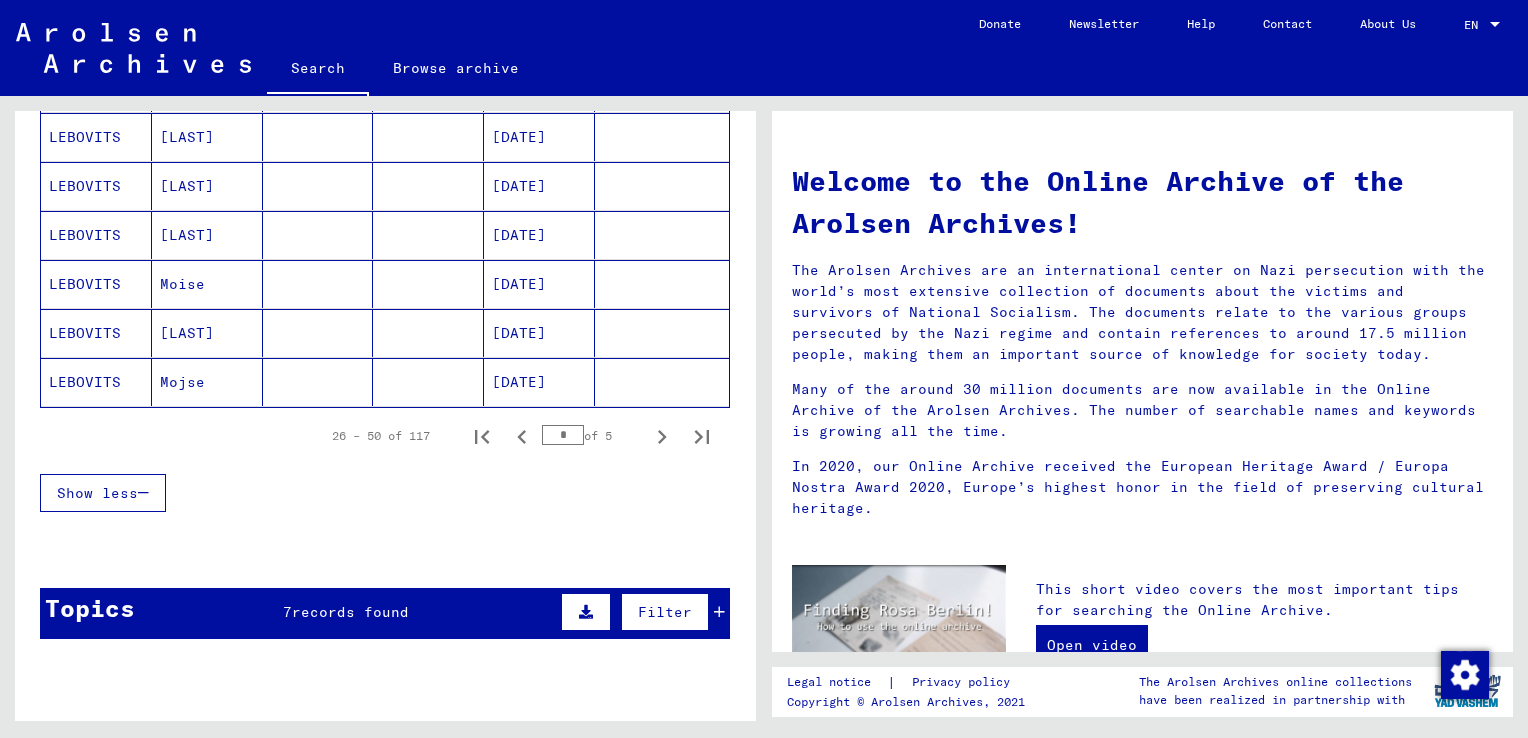 scroll, scrollTop: 1500, scrollLeft: 0, axis: vertical 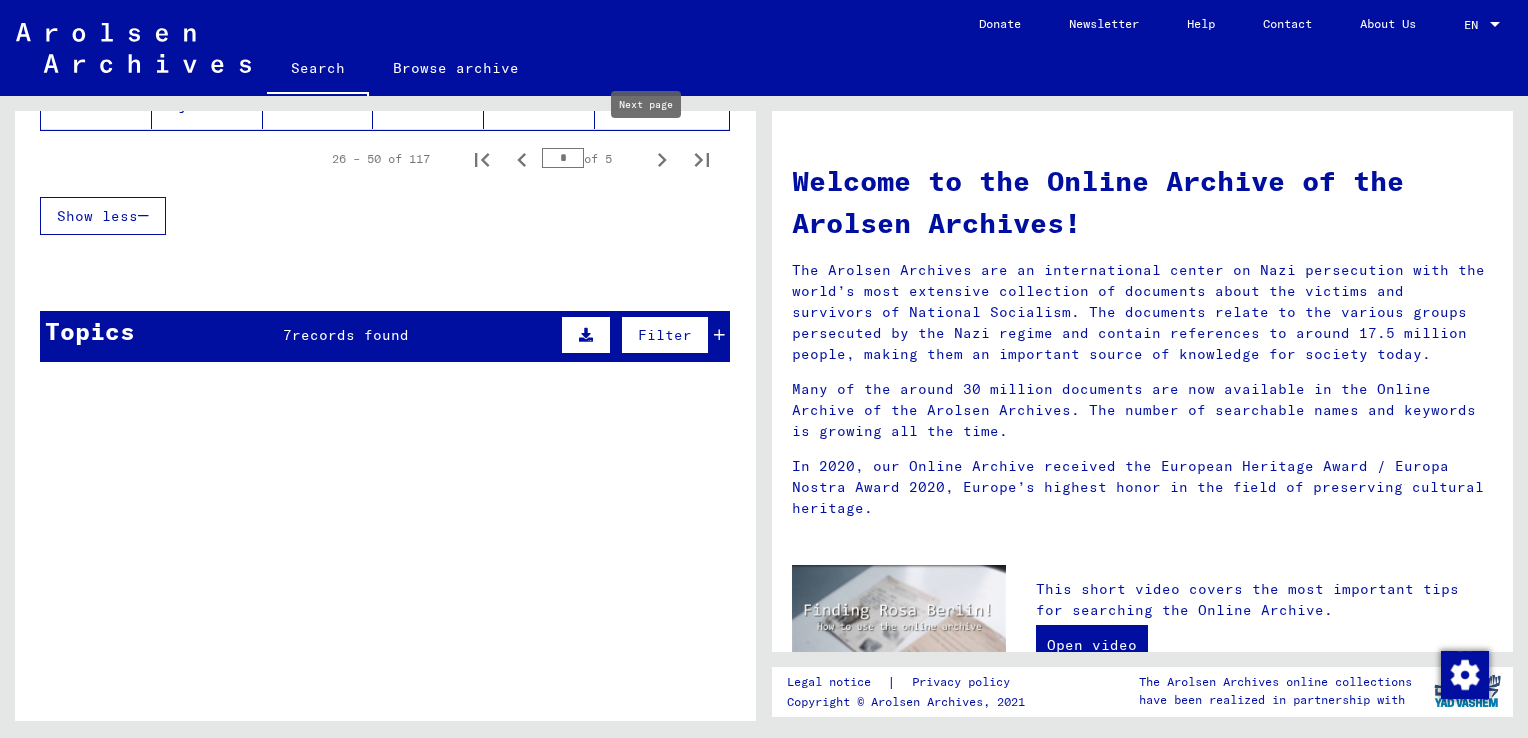 click at bounding box center (662, 159) 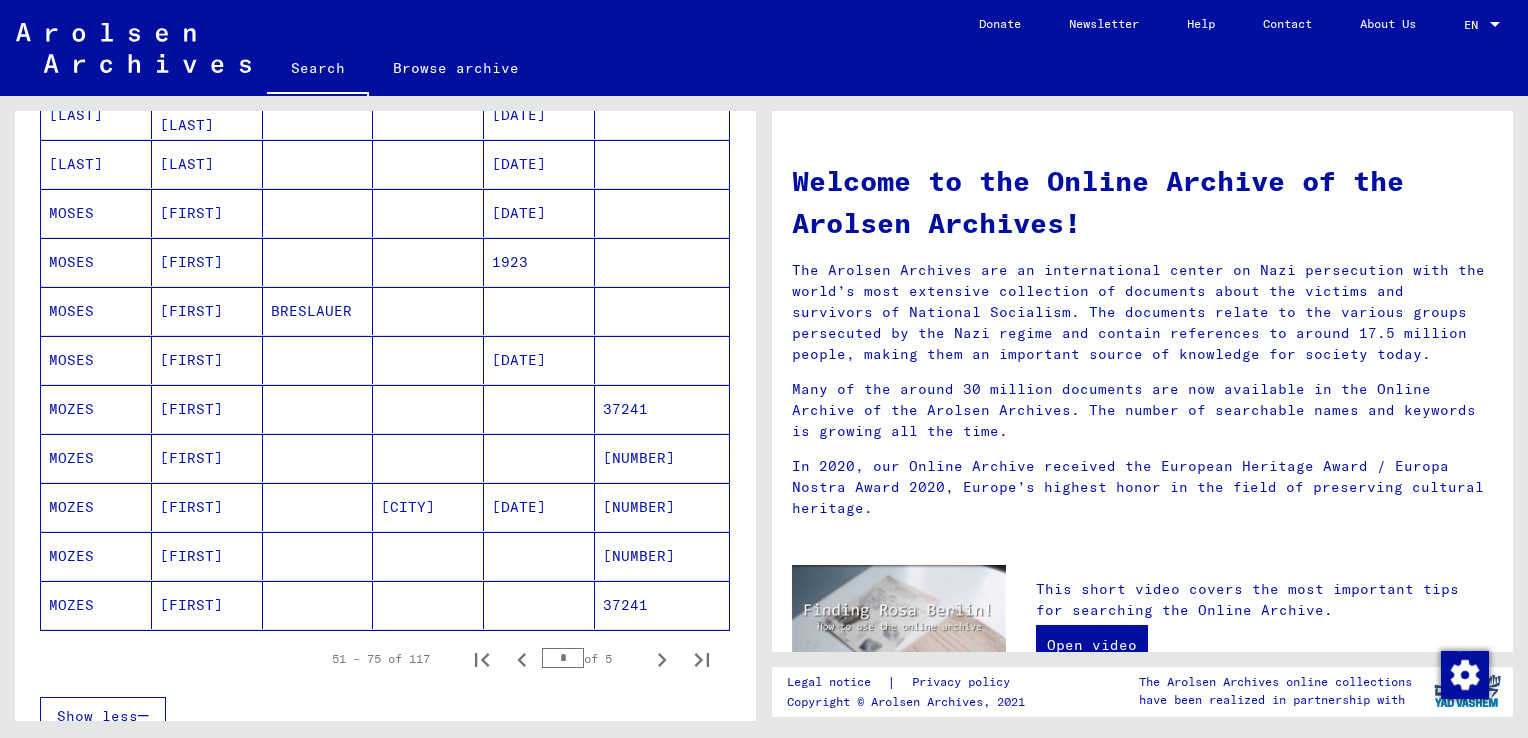 scroll, scrollTop: 900, scrollLeft: 0, axis: vertical 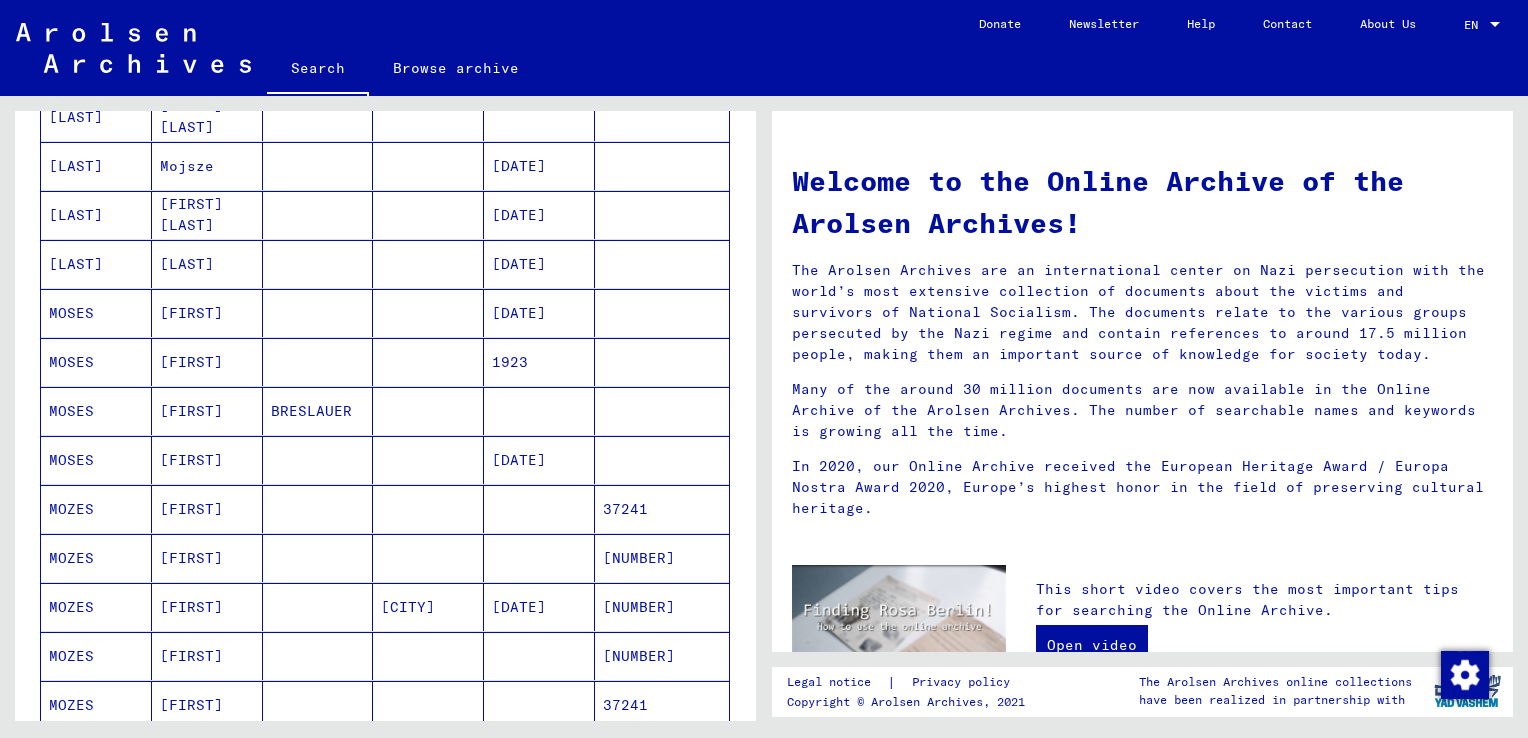 type 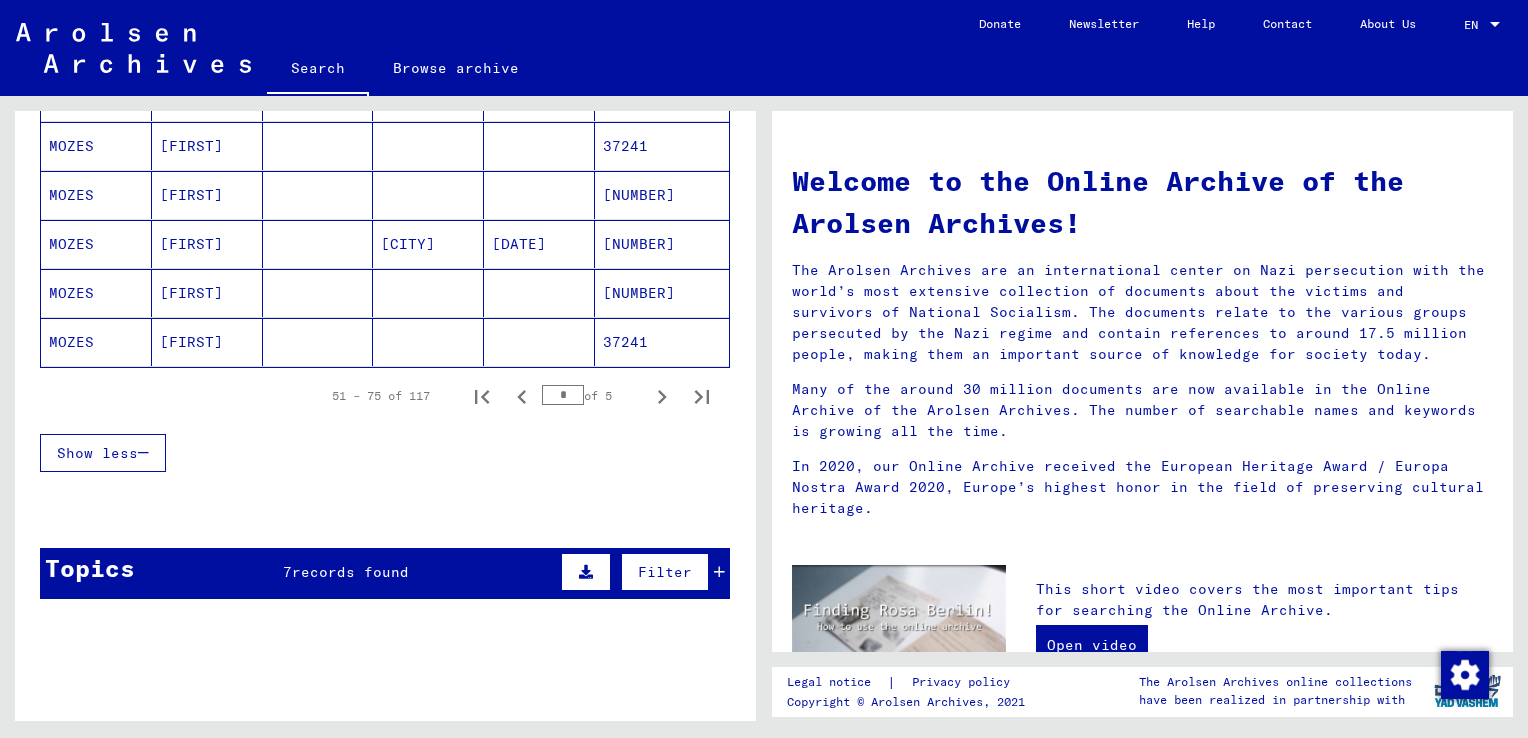 scroll, scrollTop: 1400, scrollLeft: 0, axis: vertical 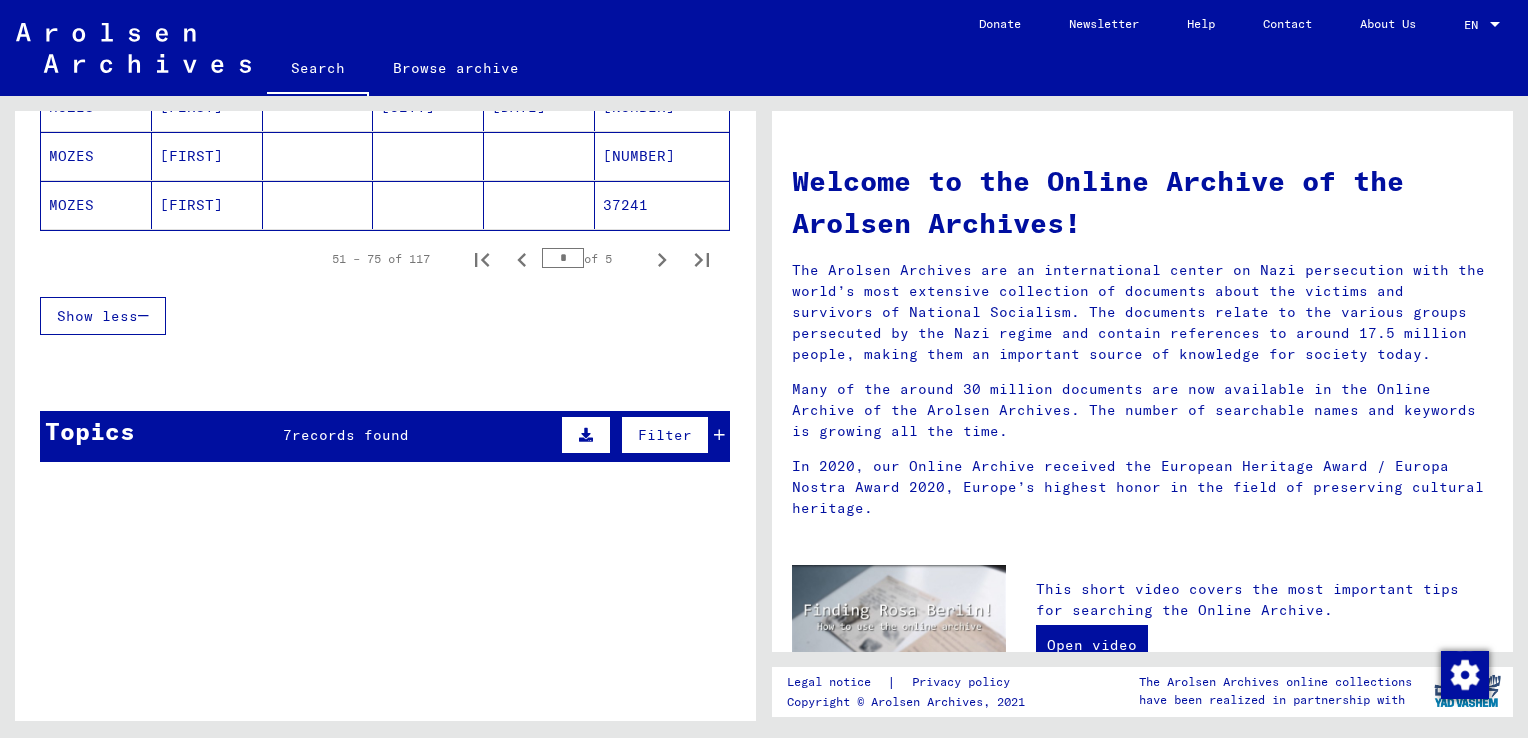 click on "records found" at bounding box center [350, 435] 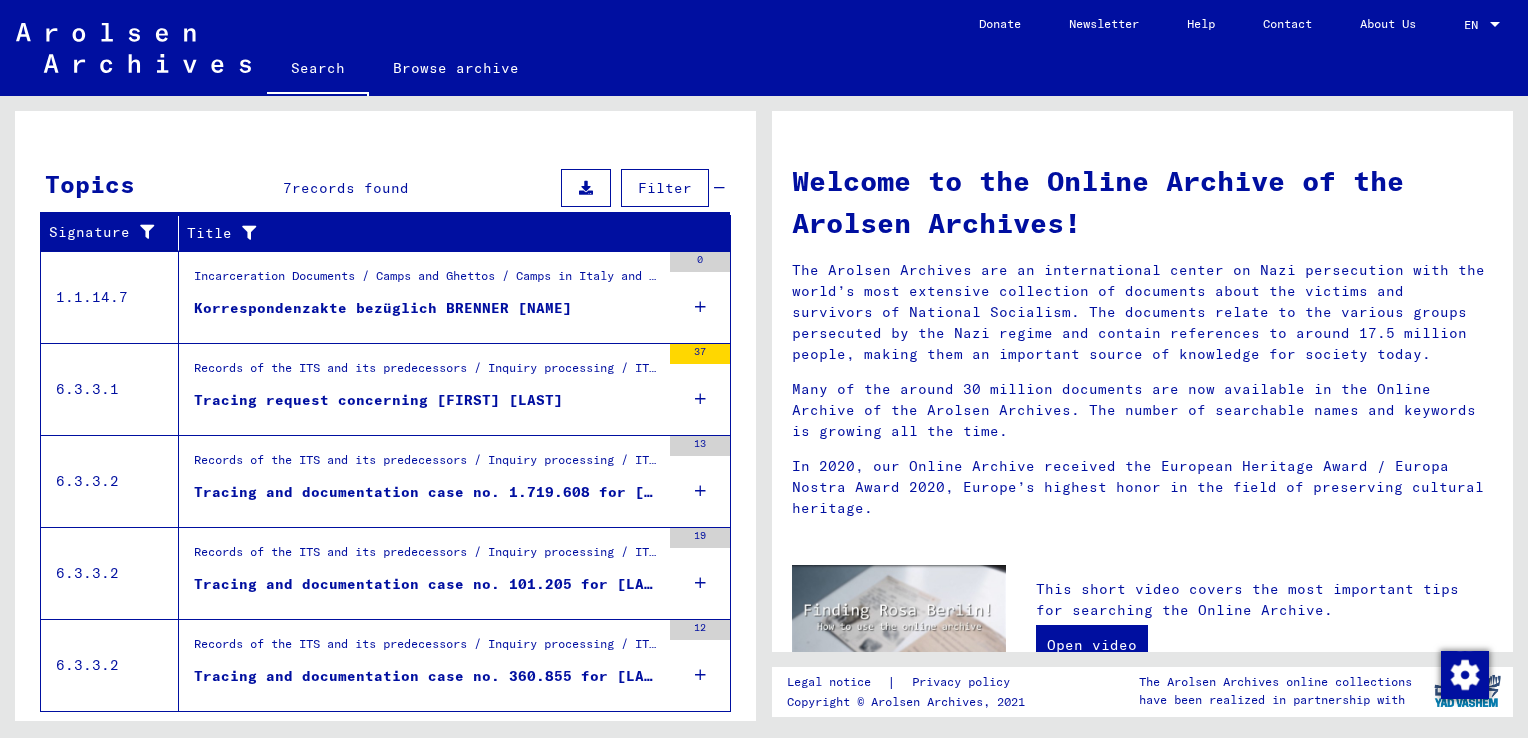 scroll, scrollTop: 1685, scrollLeft: 0, axis: vertical 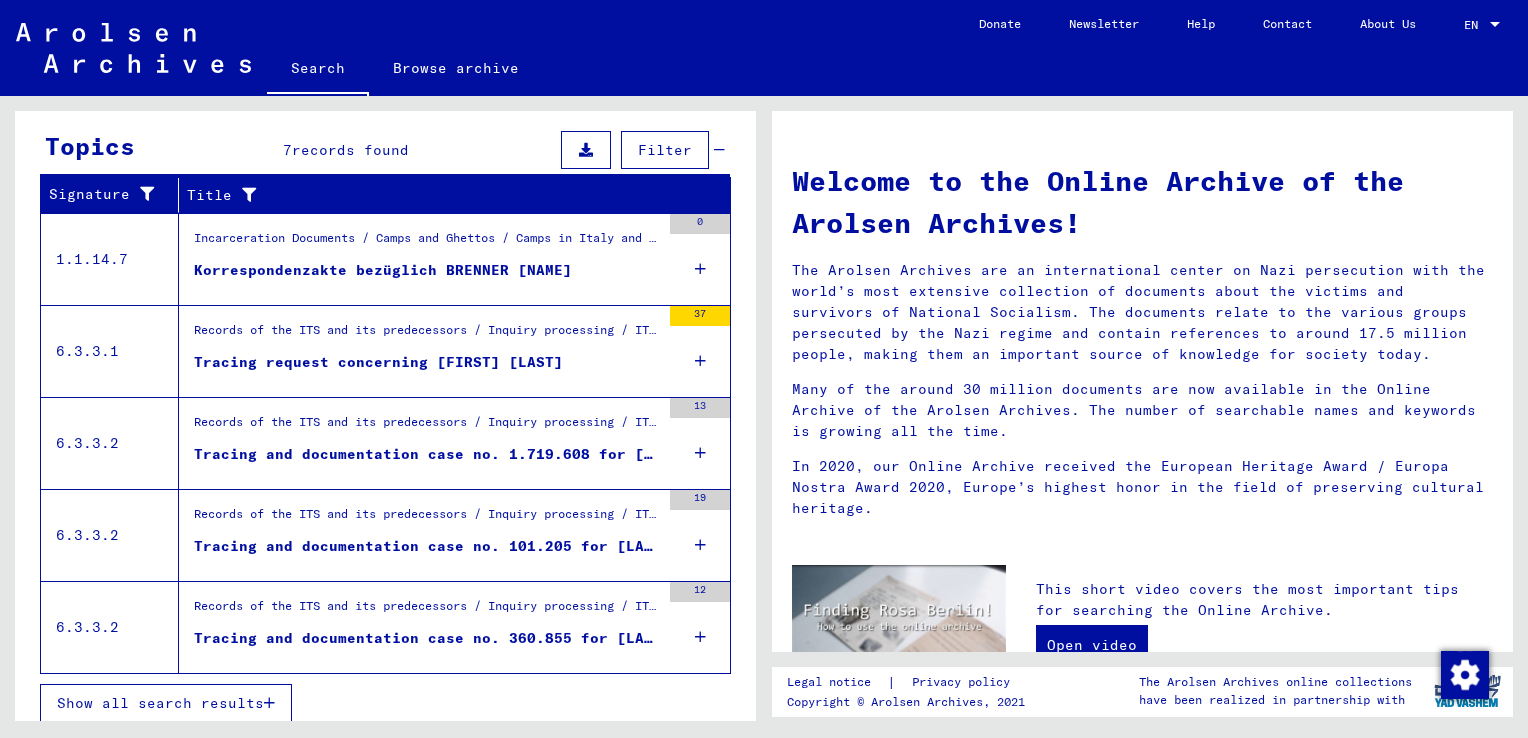 click on "Records of the ITS and its predecessors / Inquiry processing / ITS case files as of 1947 / Repository of T/D cases / Tracing and documentation cases with (T/D) numbers between 250.000 and 499.999 / Tracing and documentation cases with (T/D) numbers between 360.500 and 360.999 Tracing and documentation case no. 360.855 for [LAST], [FIRST] born [DATE]" at bounding box center (419, 627) 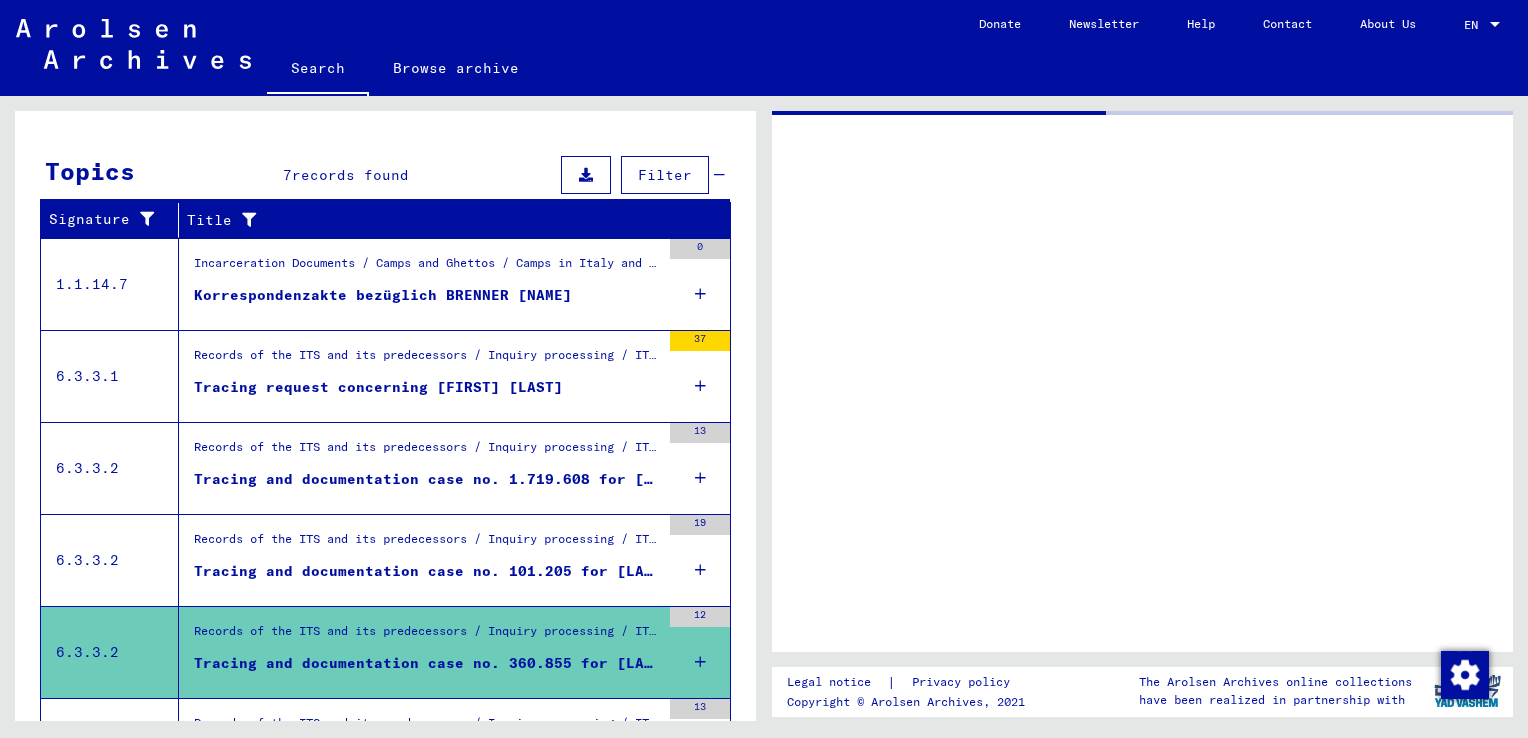 scroll, scrollTop: 294, scrollLeft: 0, axis: vertical 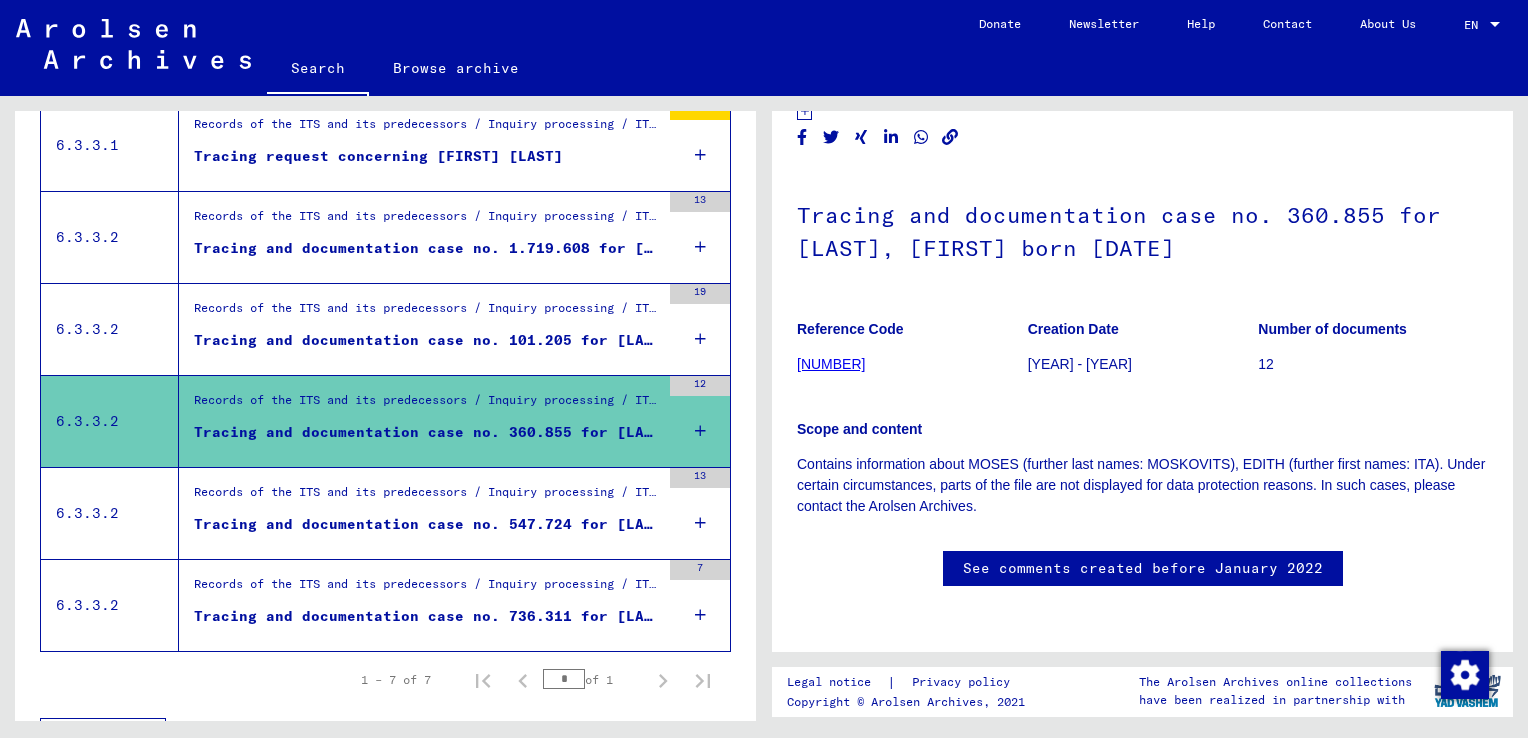 click on "Tracing and documentation case no. 547.724 for [LAST], [FIRST] born [DATE]" at bounding box center [427, 529] 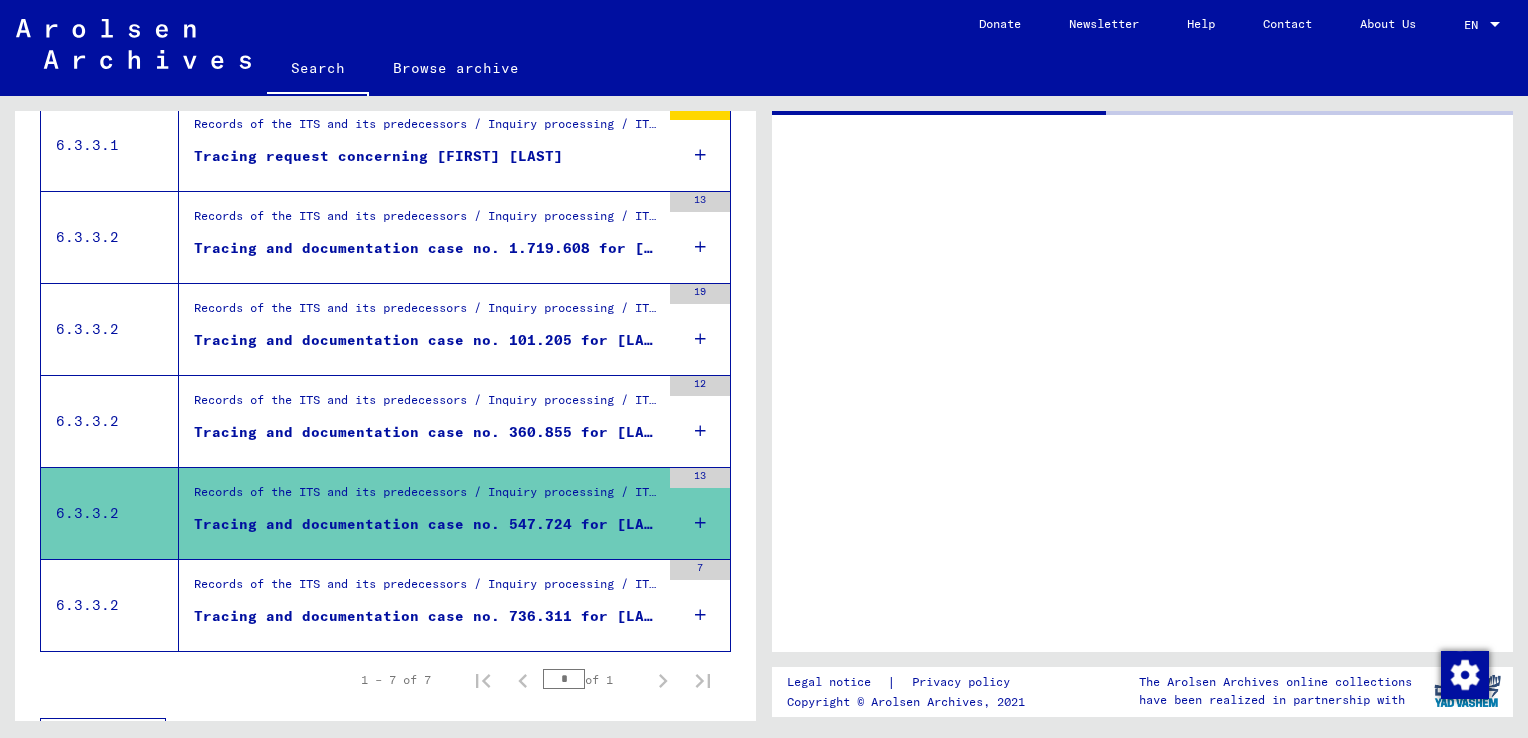 scroll, scrollTop: 0, scrollLeft: 0, axis: both 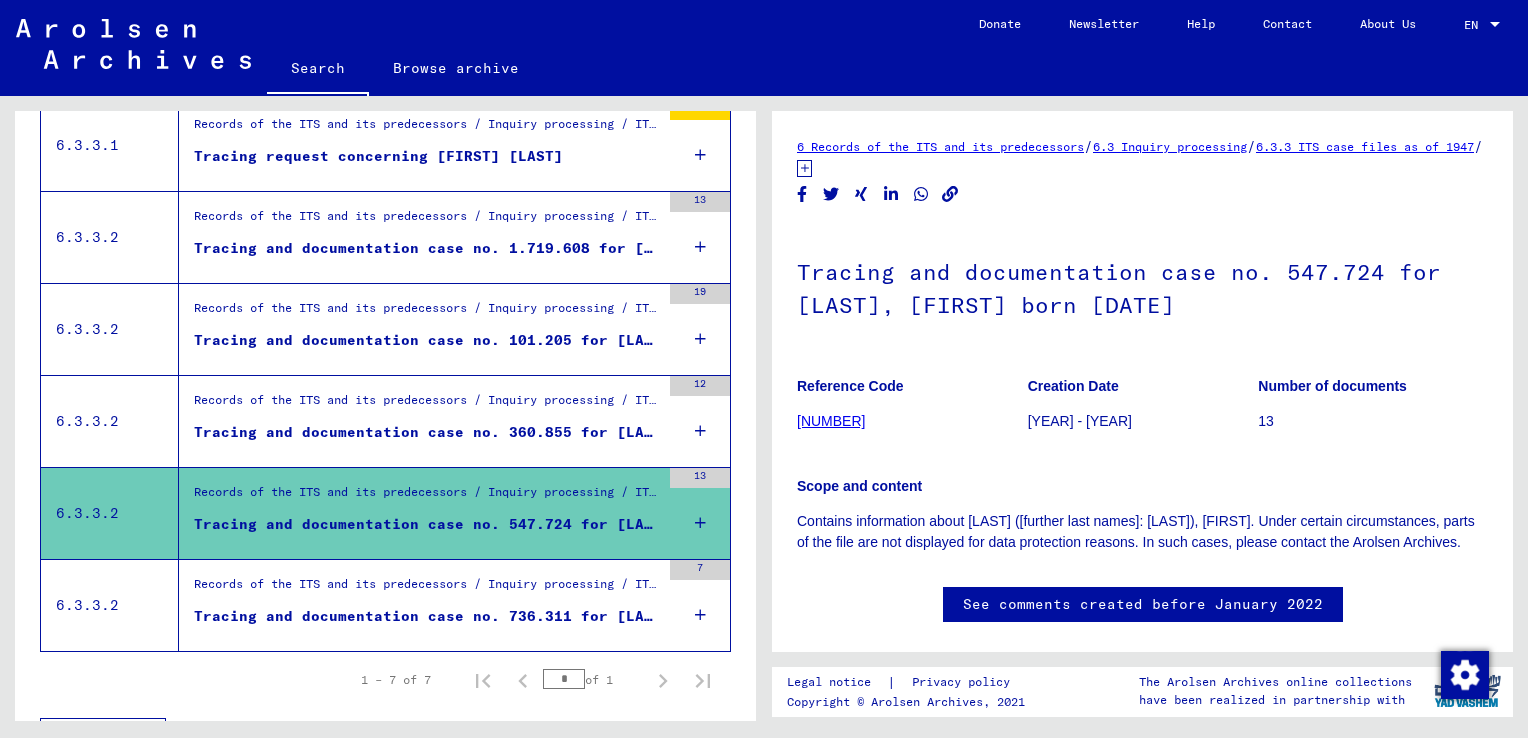 click on "Records of the ITS and its predecessors / Inquiry processing / ITS case files as of 1947 / Repository of T/D cases / Tracing and documentation cases with (T/D) numbers between 500.000 and 749.999 / Tracing and documentation cases with (T/D) numbers between 736.000 and 736.499" at bounding box center [427, 589] 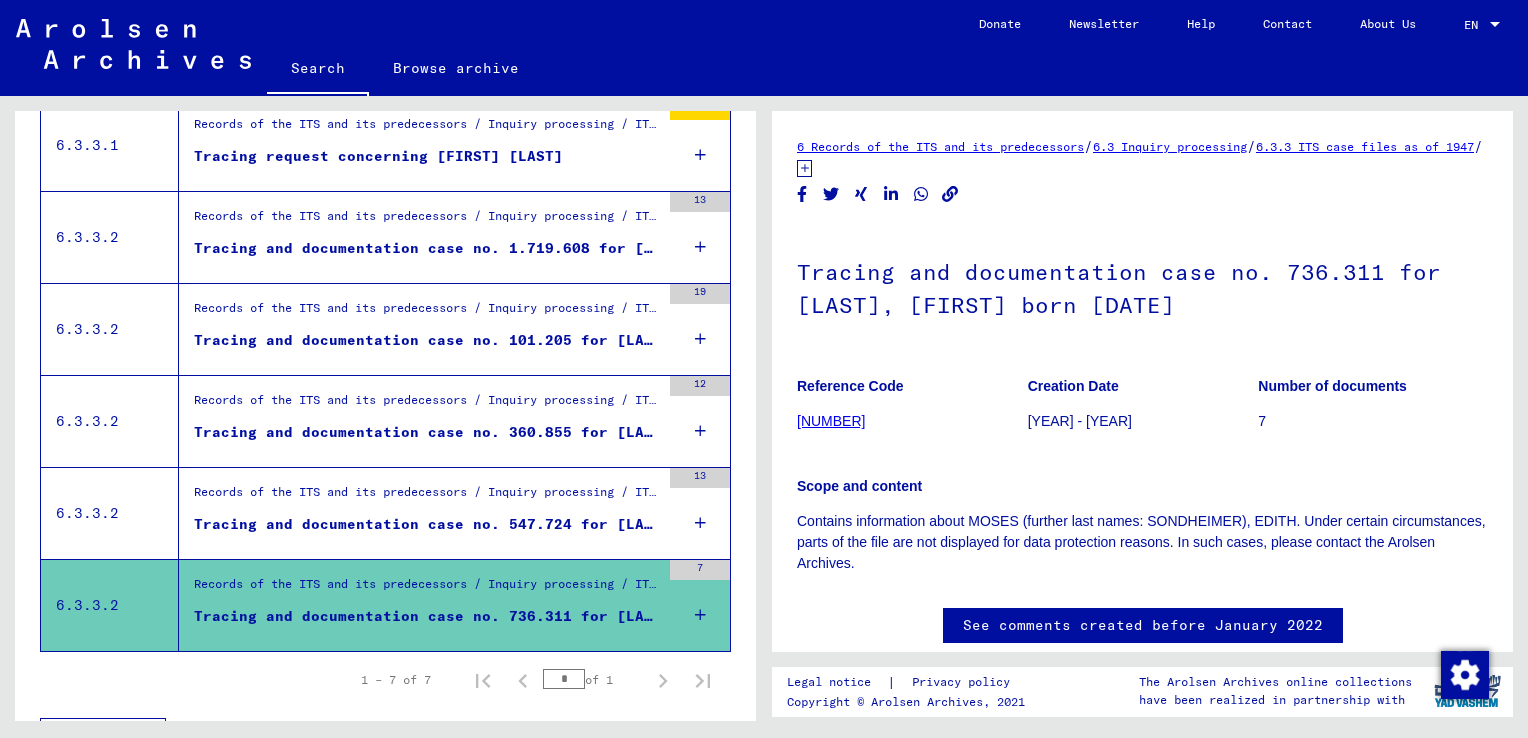 scroll, scrollTop: 0, scrollLeft: 0, axis: both 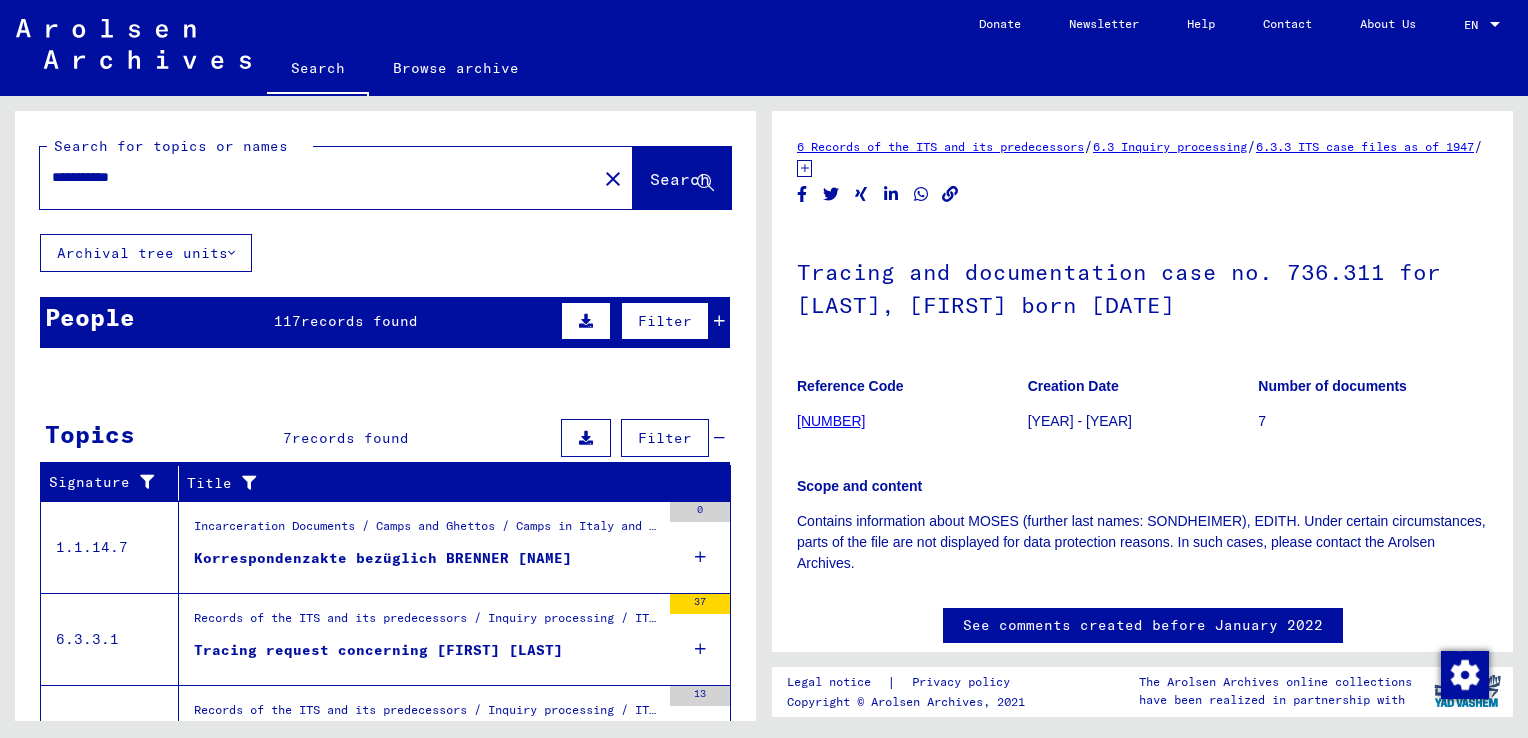 click on "**********" at bounding box center (318, 177) 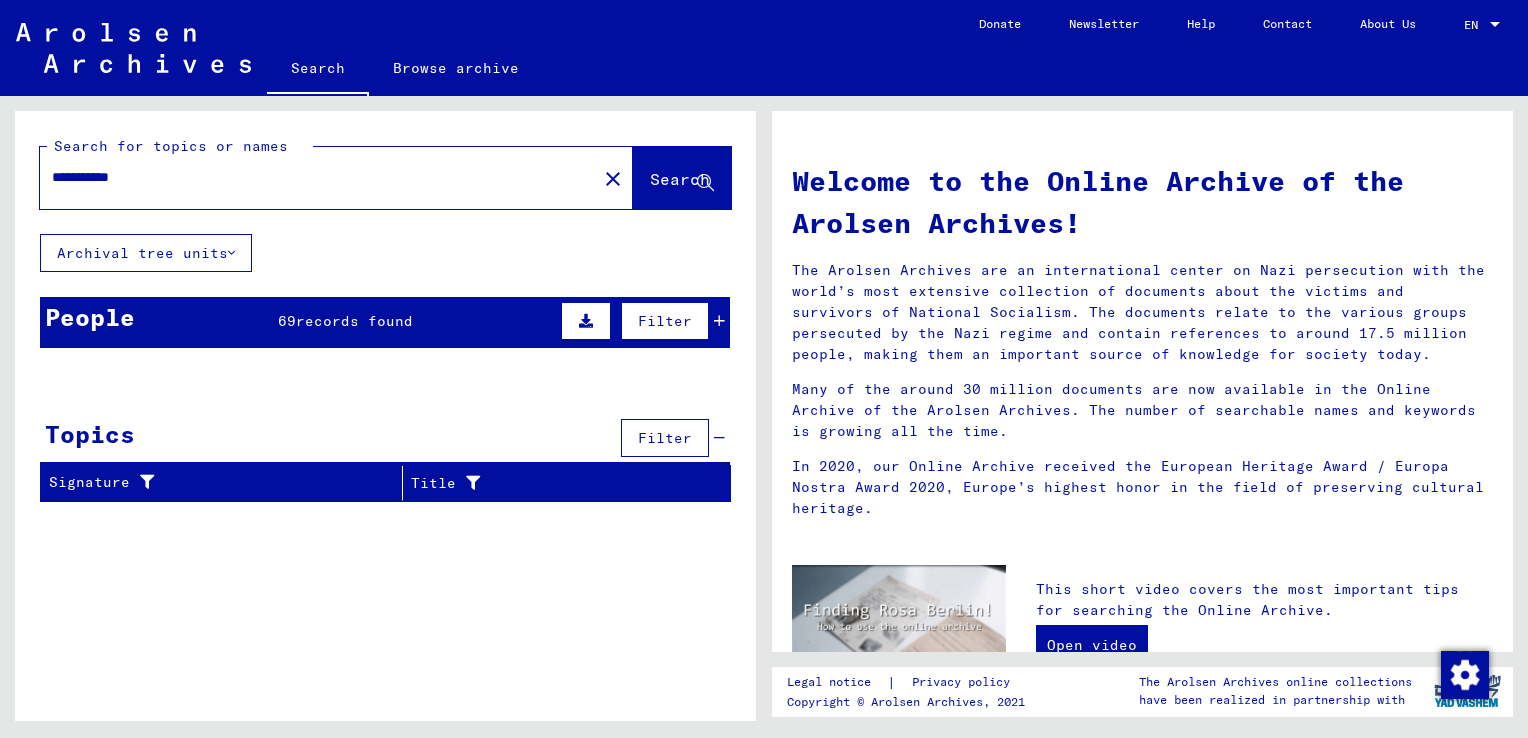 click on "Maiden Name" at bounding box center [318, 376] 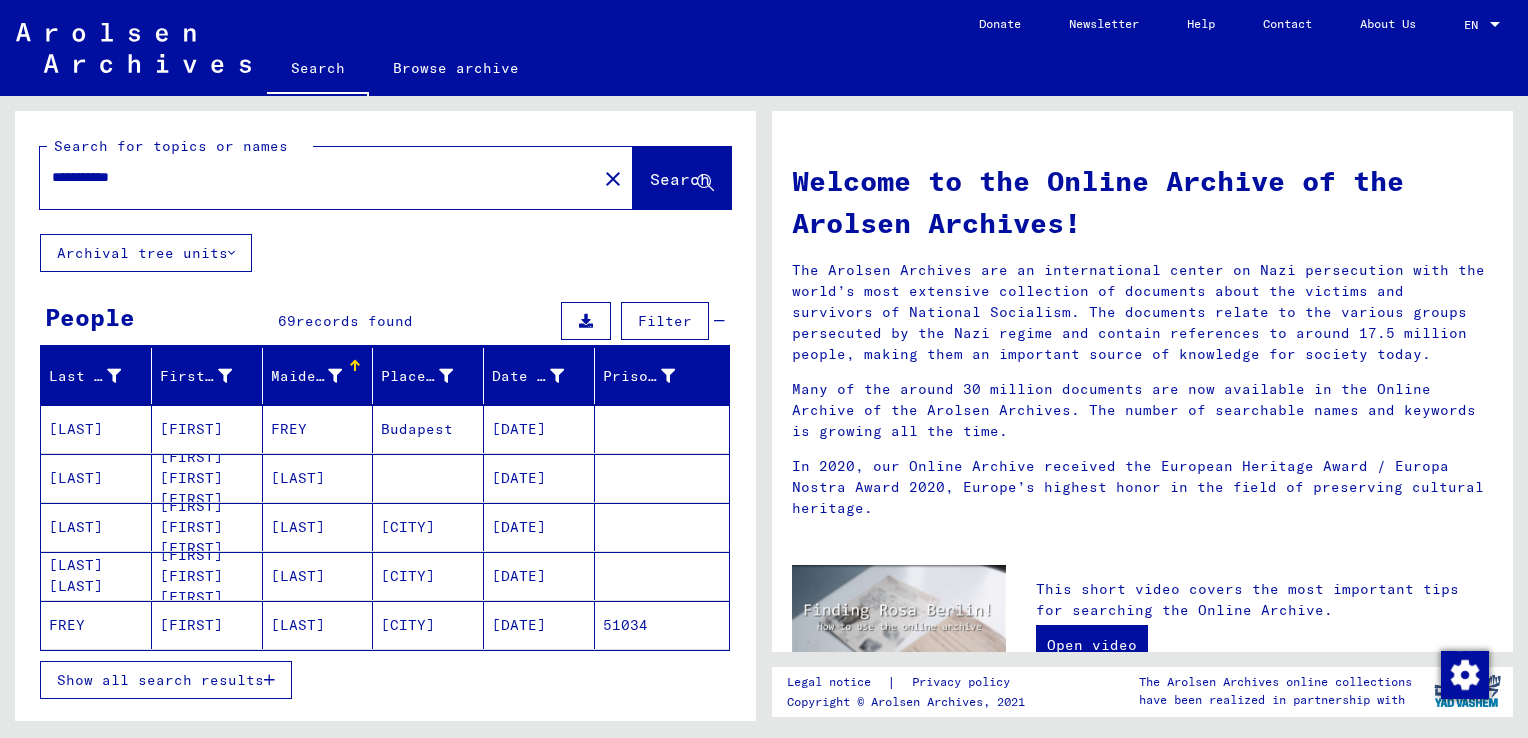 click on "Show all search results" at bounding box center [166, 680] 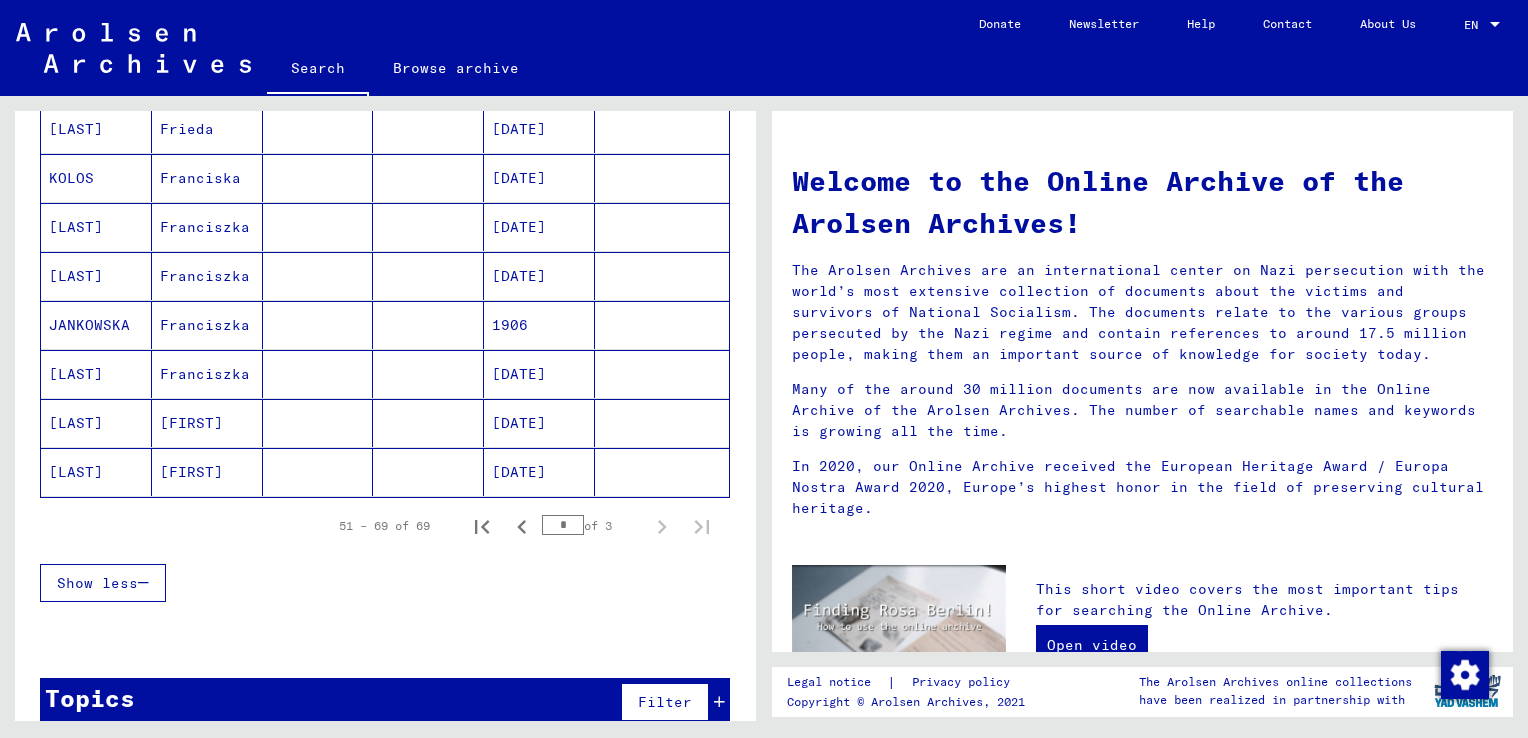 scroll, scrollTop: 1152, scrollLeft: 0, axis: vertical 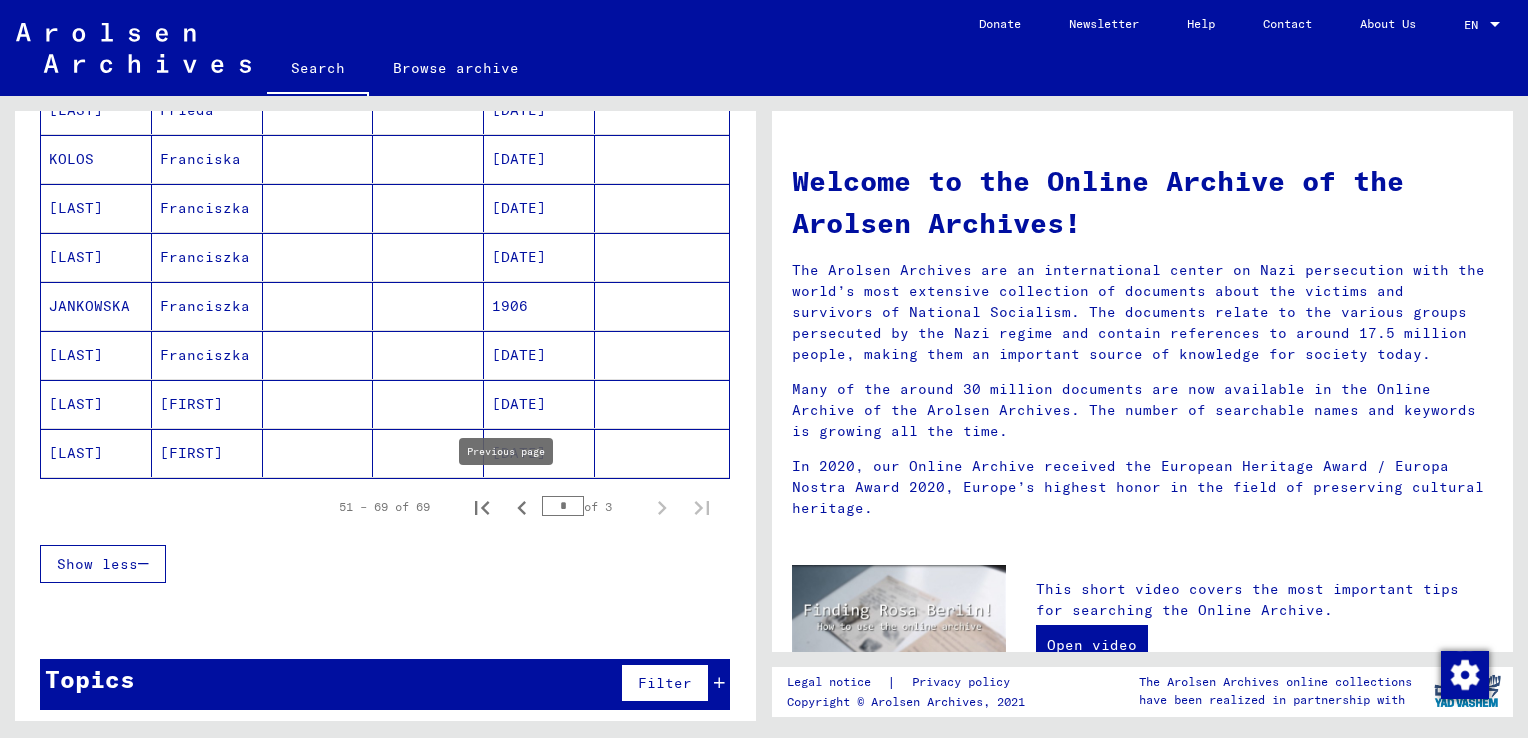 click 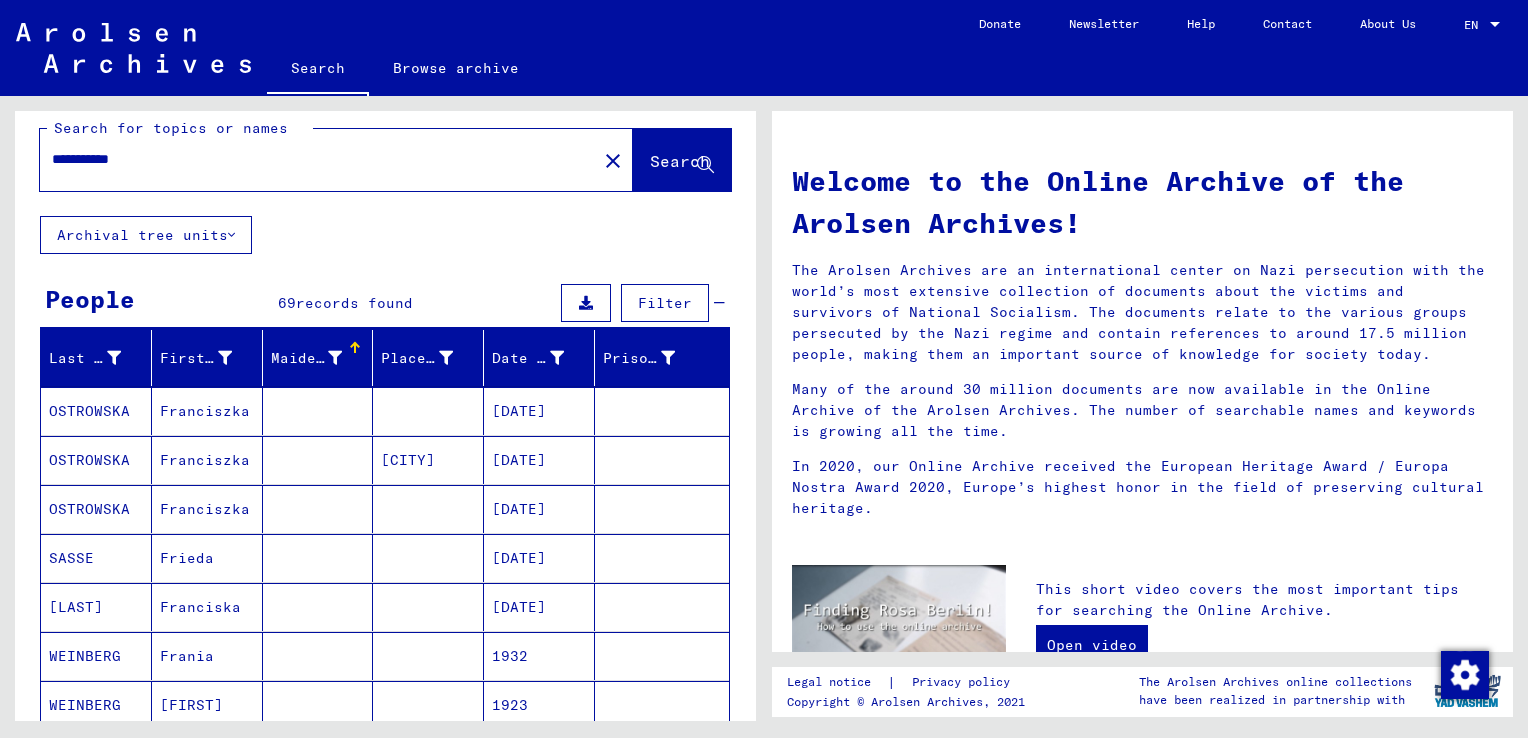 scroll, scrollTop: 0, scrollLeft: 0, axis: both 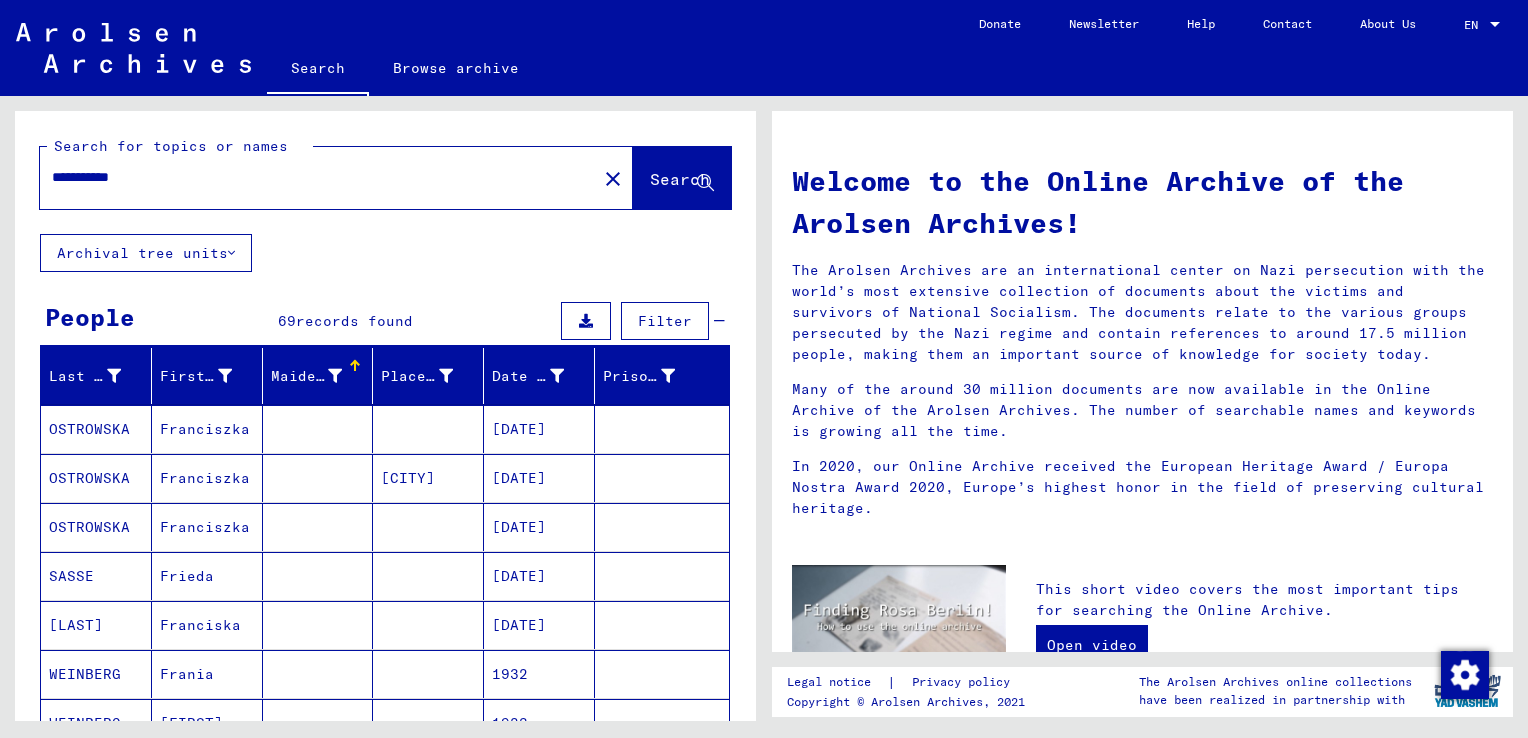 drag, startPoint x: 150, startPoint y: 178, endPoint x: 52, endPoint y: 163, distance: 99.14131 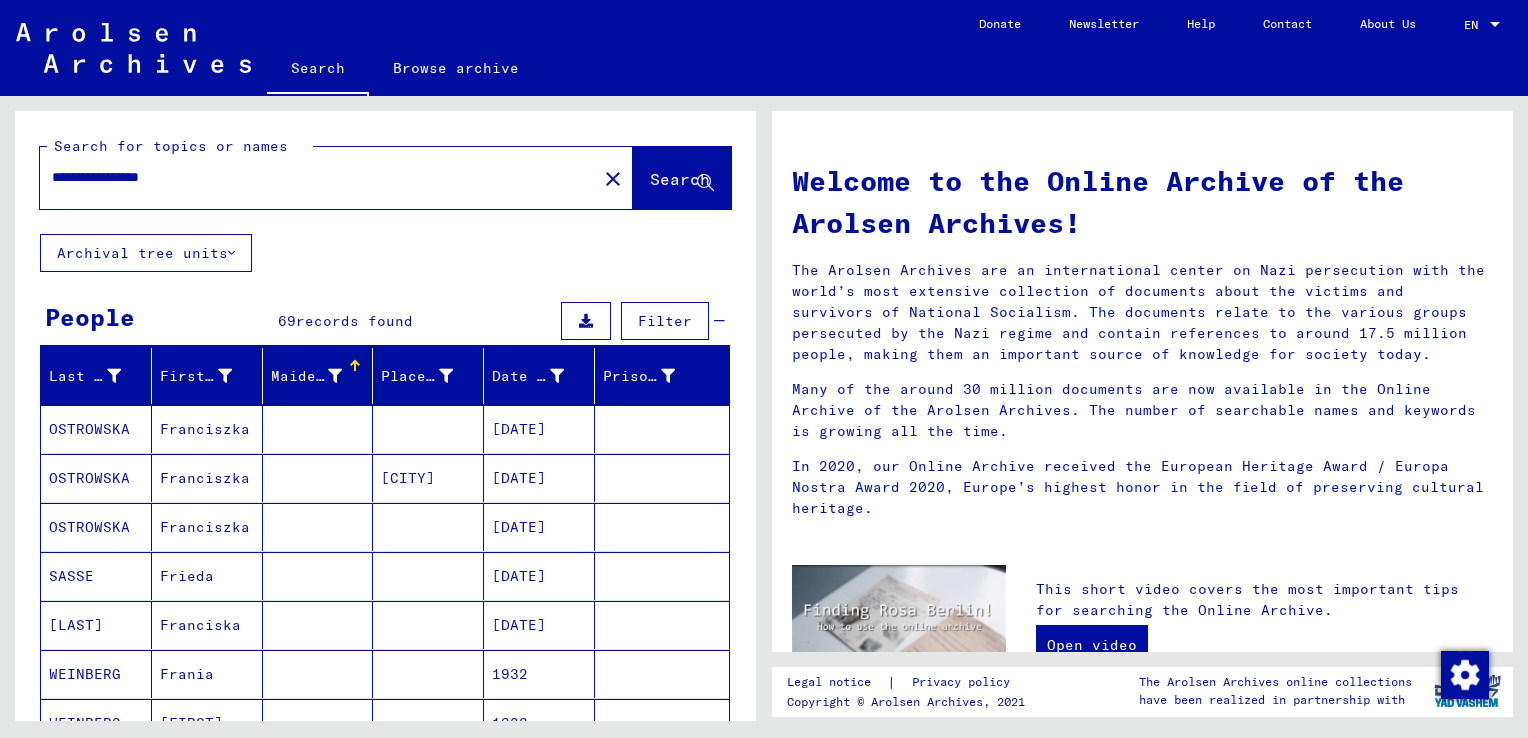 drag, startPoint x: 106, startPoint y: 182, endPoint x: -52, endPoint y: 179, distance: 158.02847 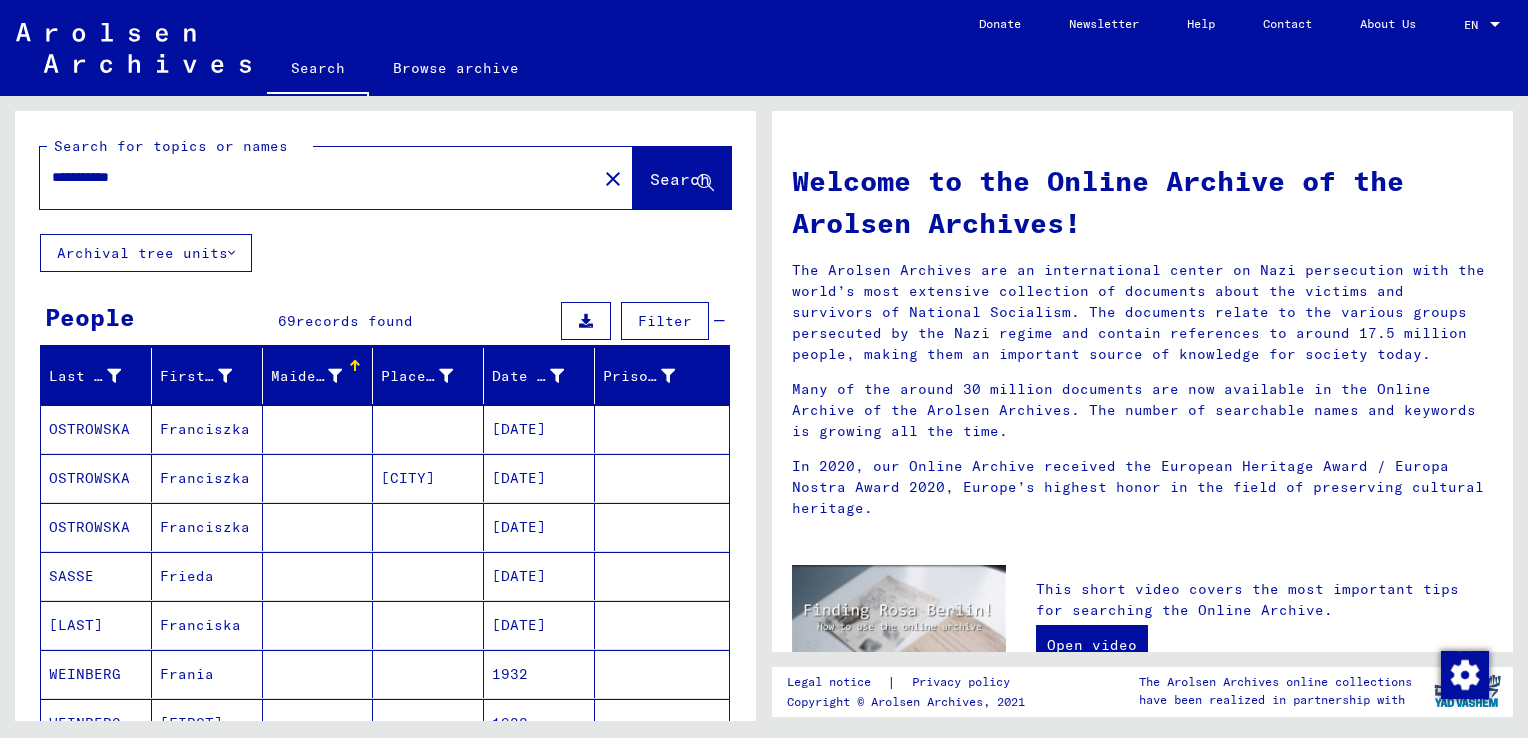 type on "**********" 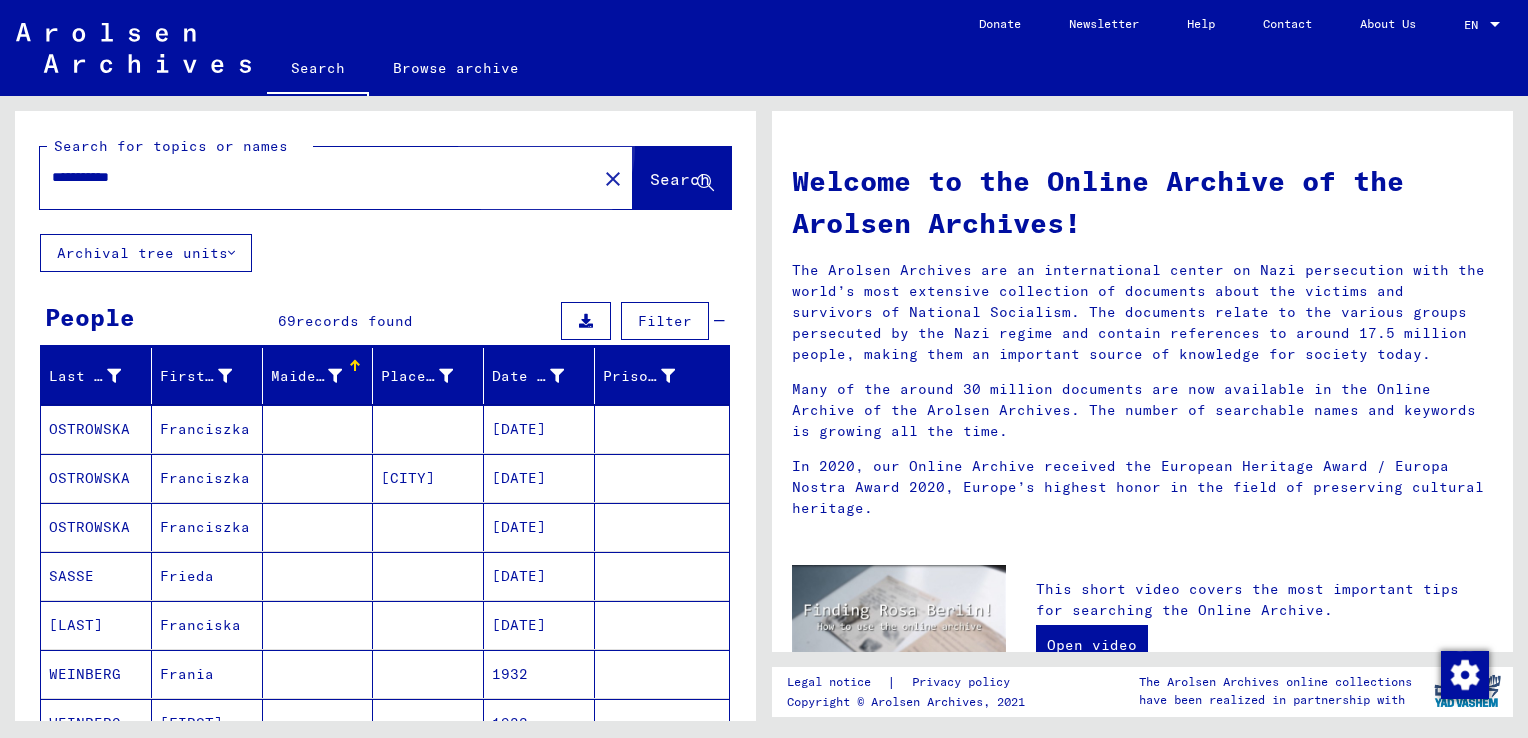 click on "Search" 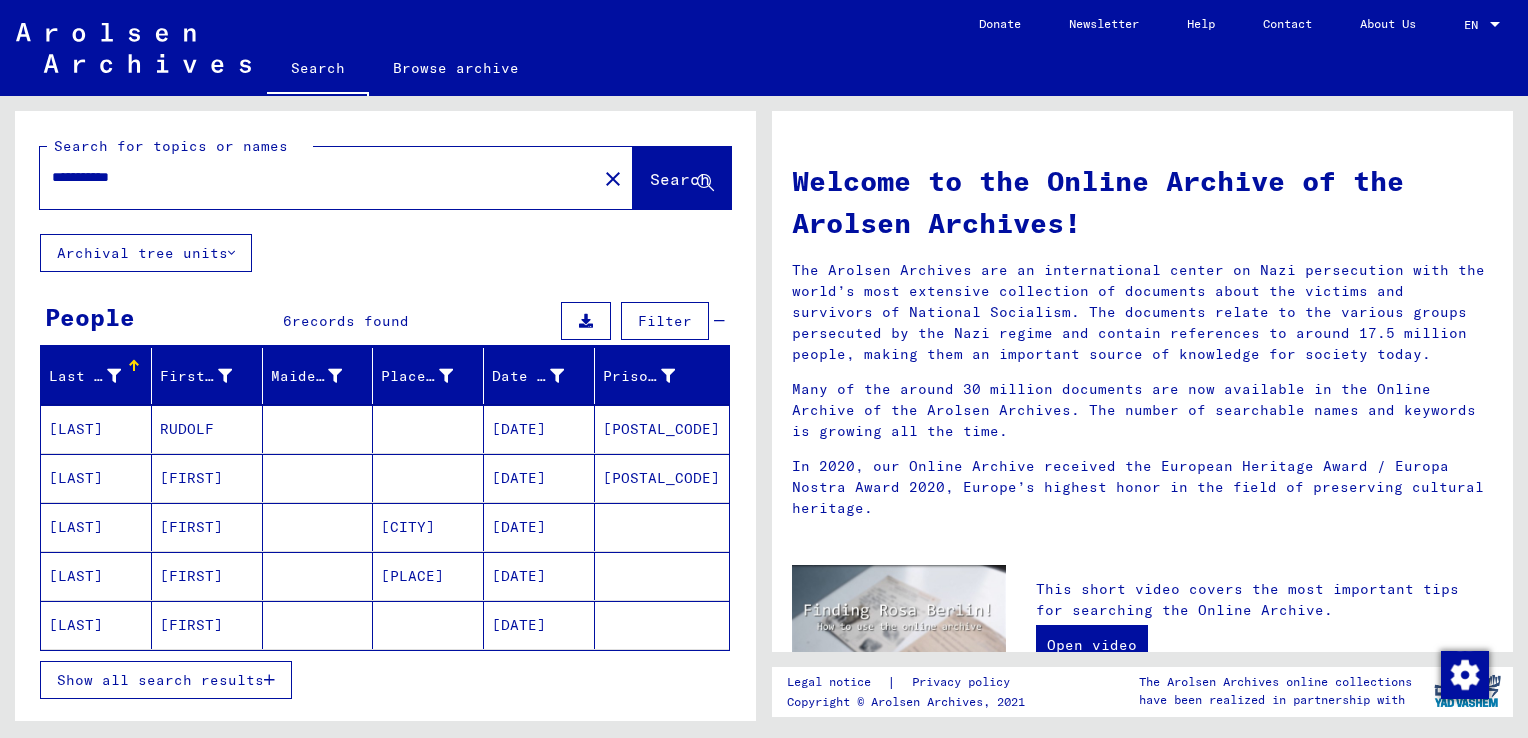 click on "[FIRST]" at bounding box center (207, 527) 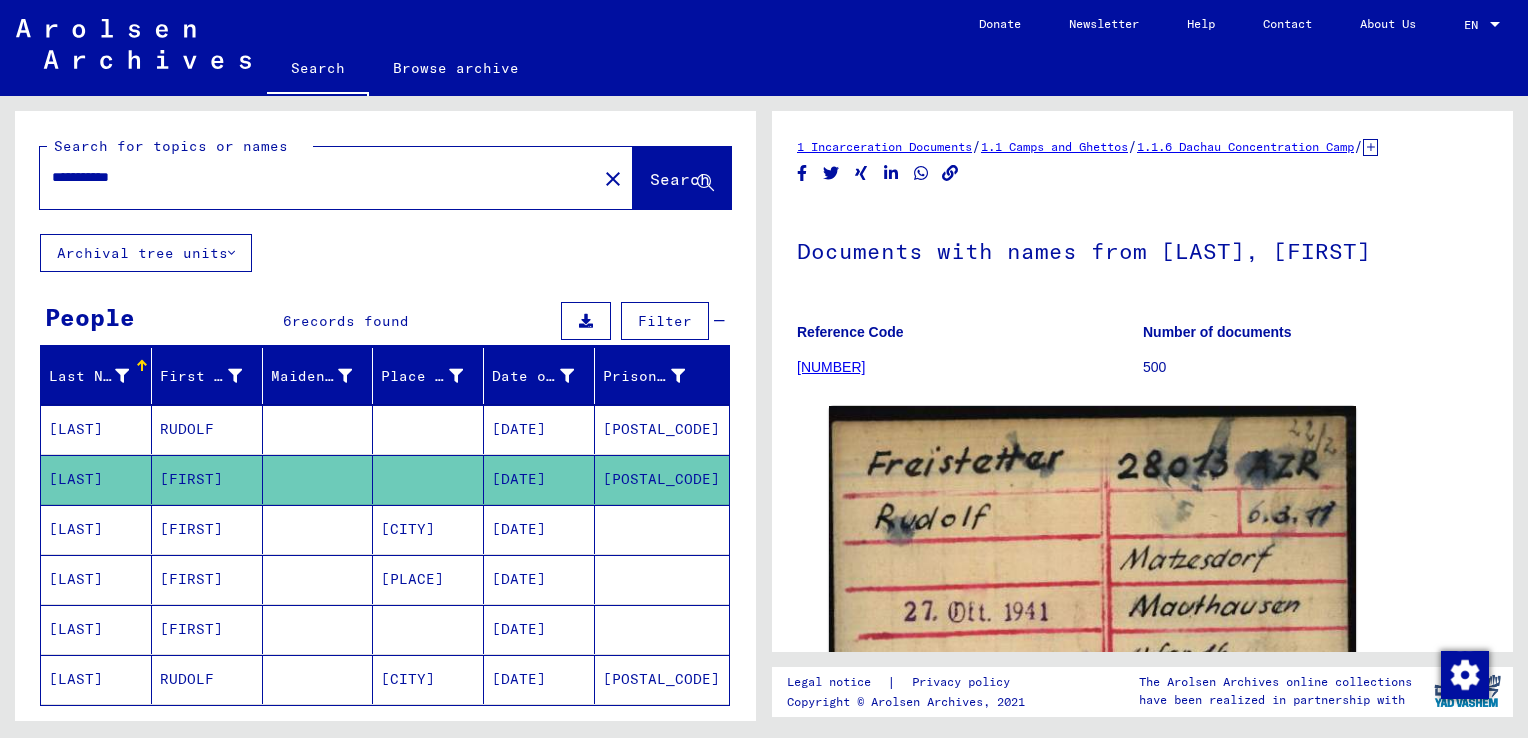 scroll, scrollTop: 0, scrollLeft: 0, axis: both 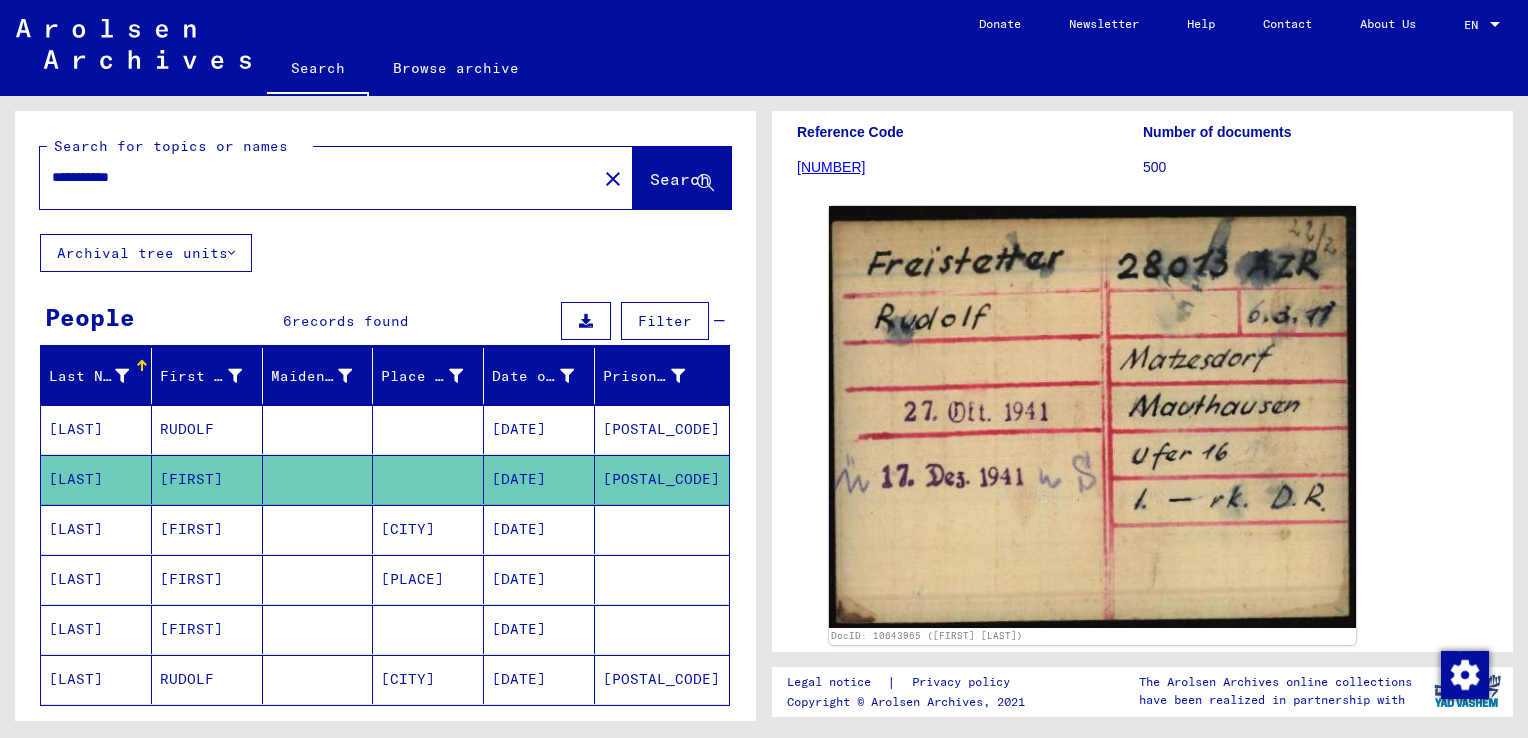 click at bounding box center (318, 679) 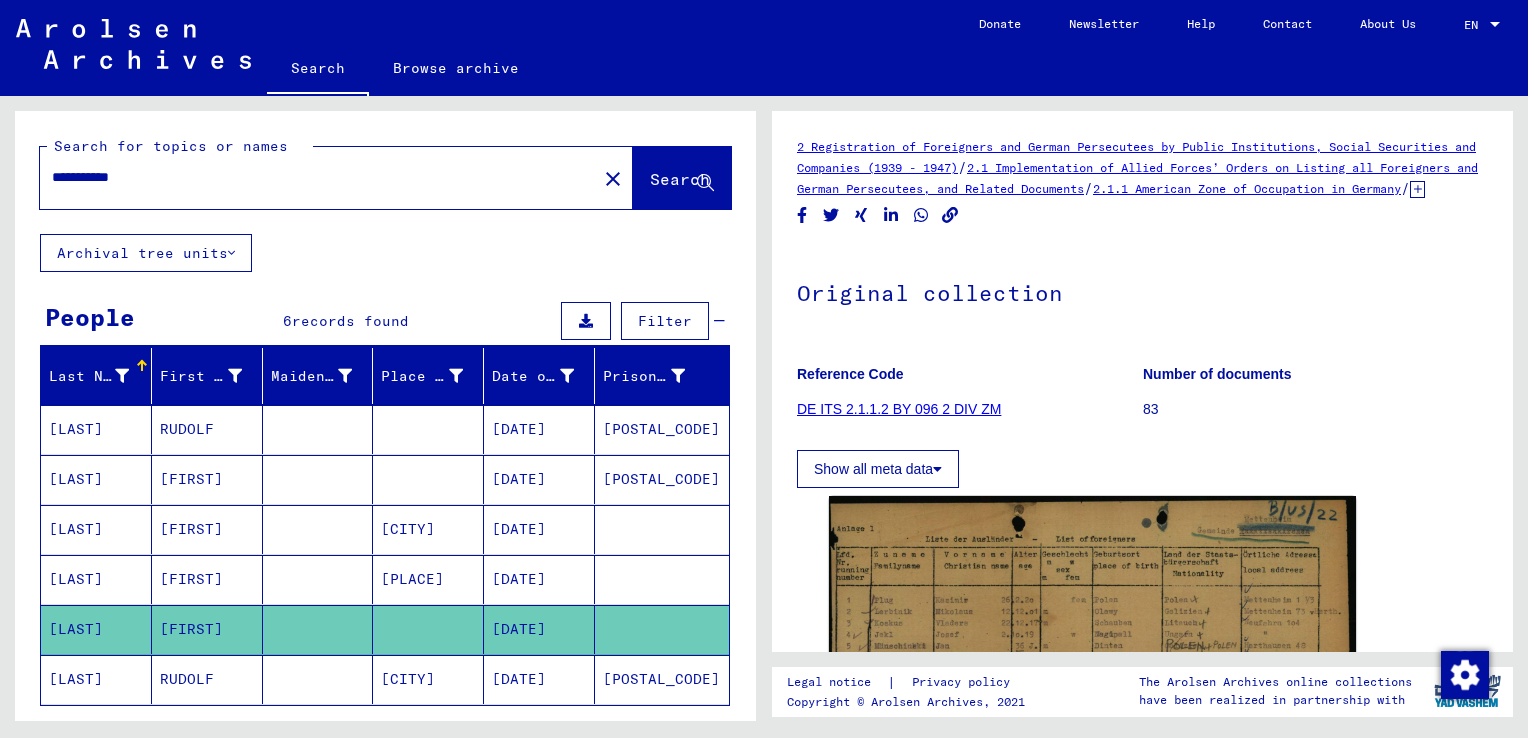 scroll, scrollTop: 0, scrollLeft: 0, axis: both 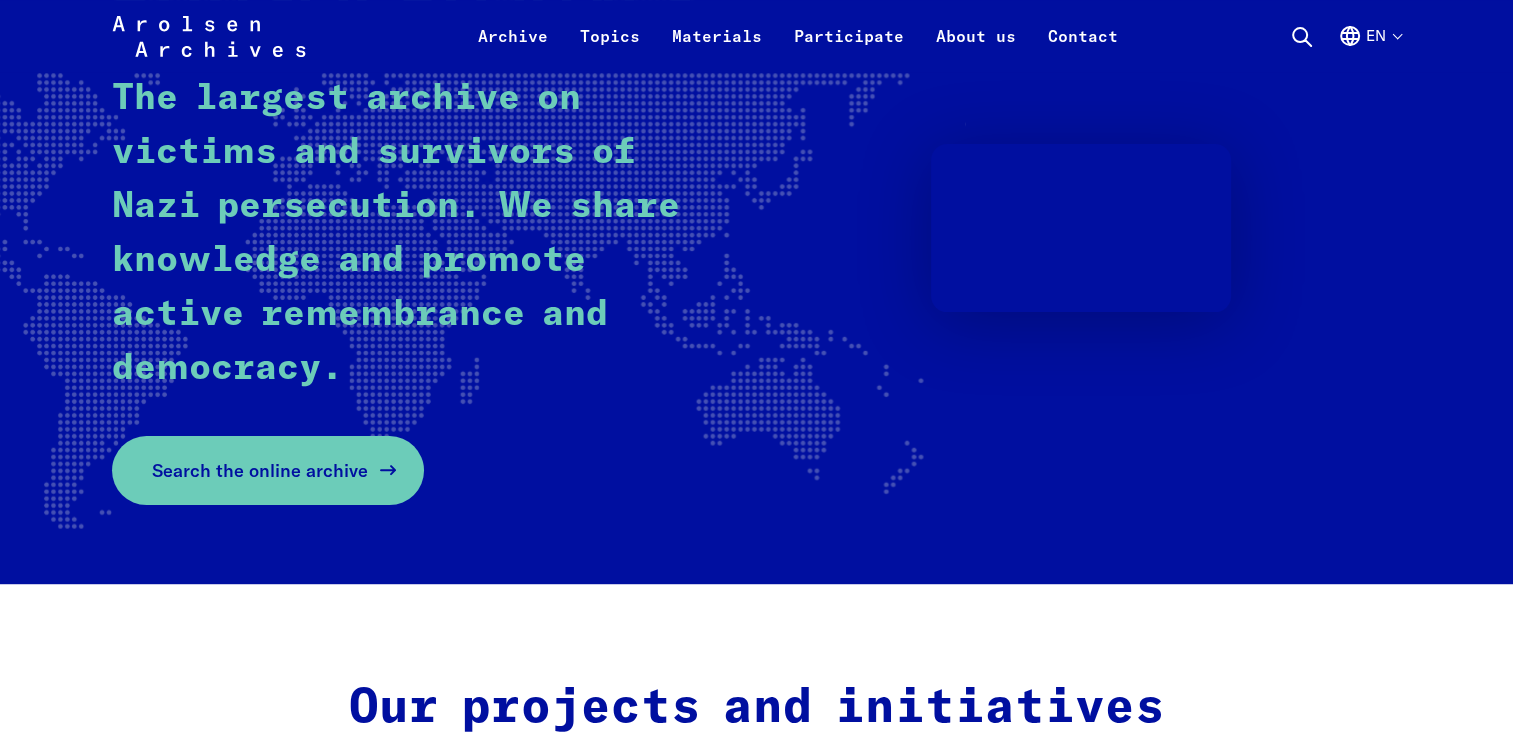 click on "Search the online archive" at bounding box center [260, 470] 